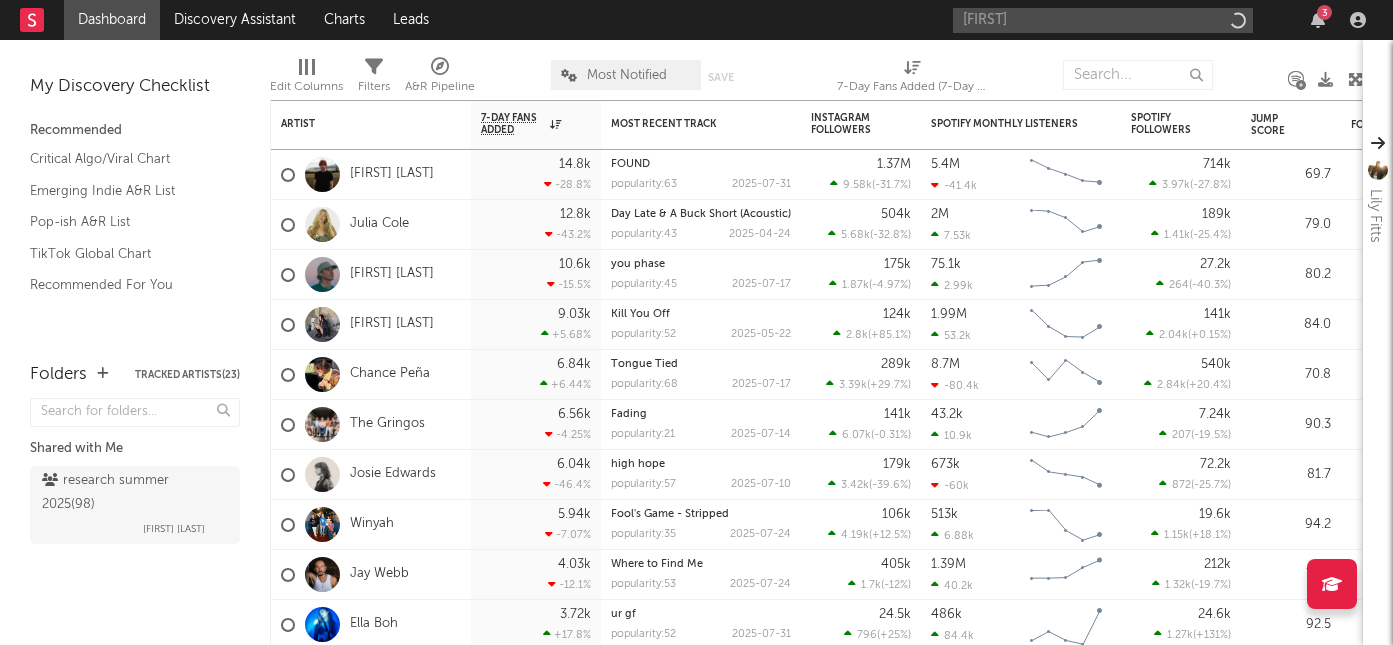 scroll, scrollTop: 0, scrollLeft: 0, axis: both 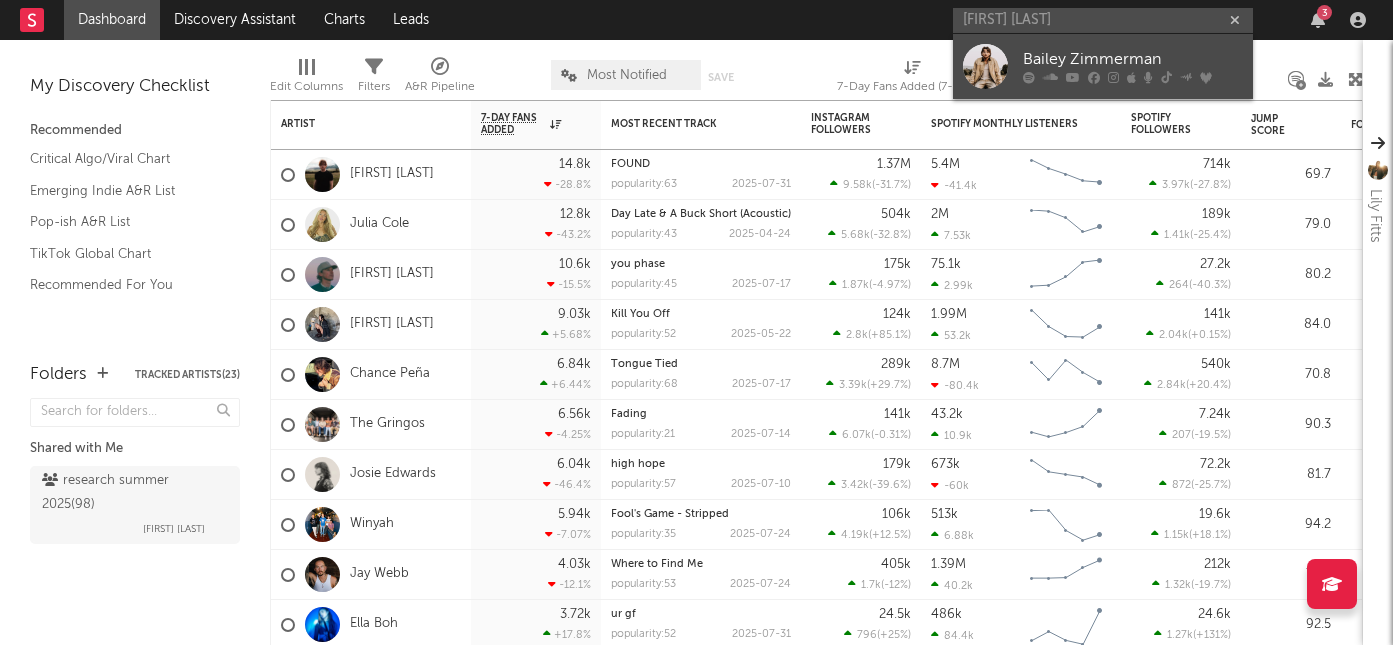 type on "bailey zimmerman" 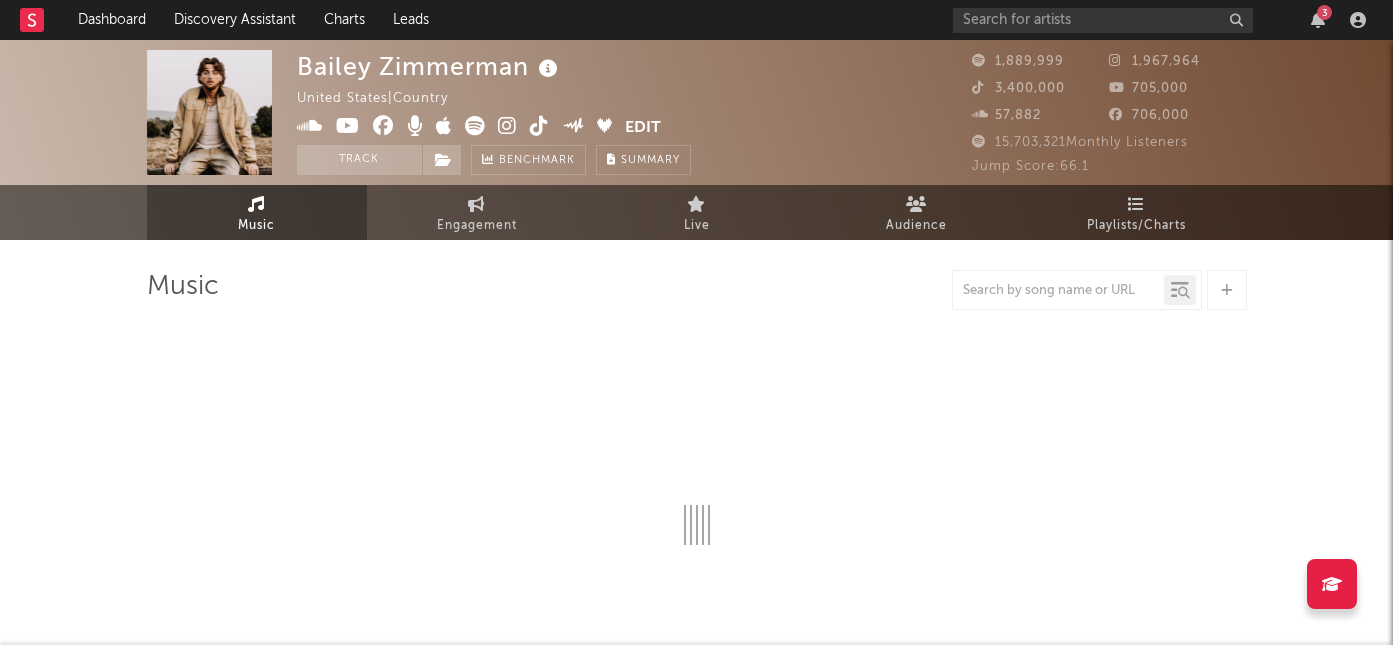 select on "6m" 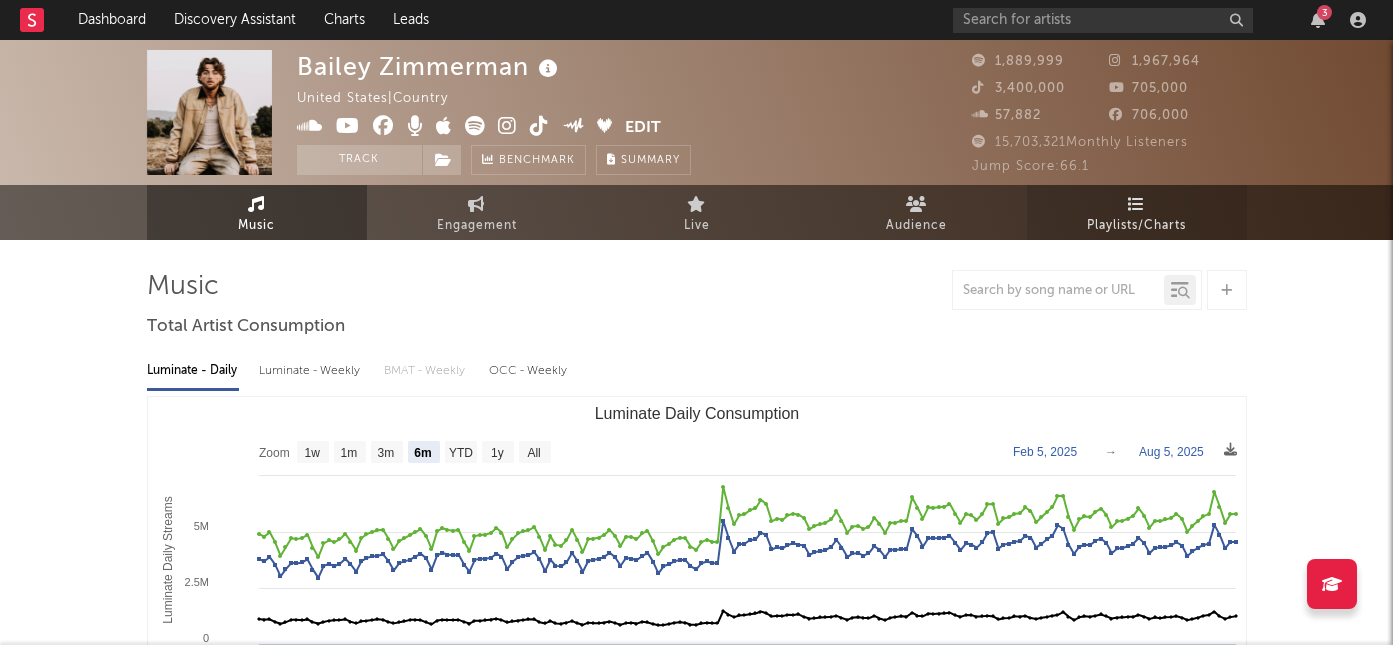click at bounding box center (1136, 204) 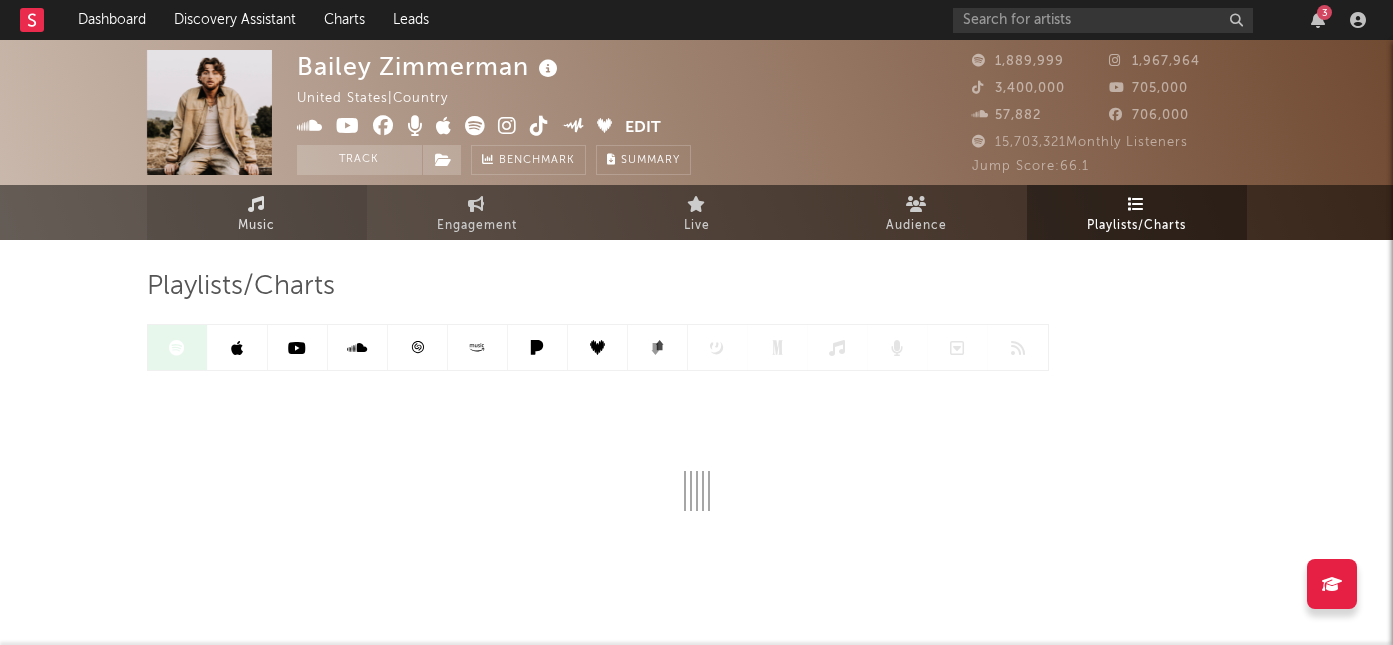 click on "Music" at bounding box center (256, 226) 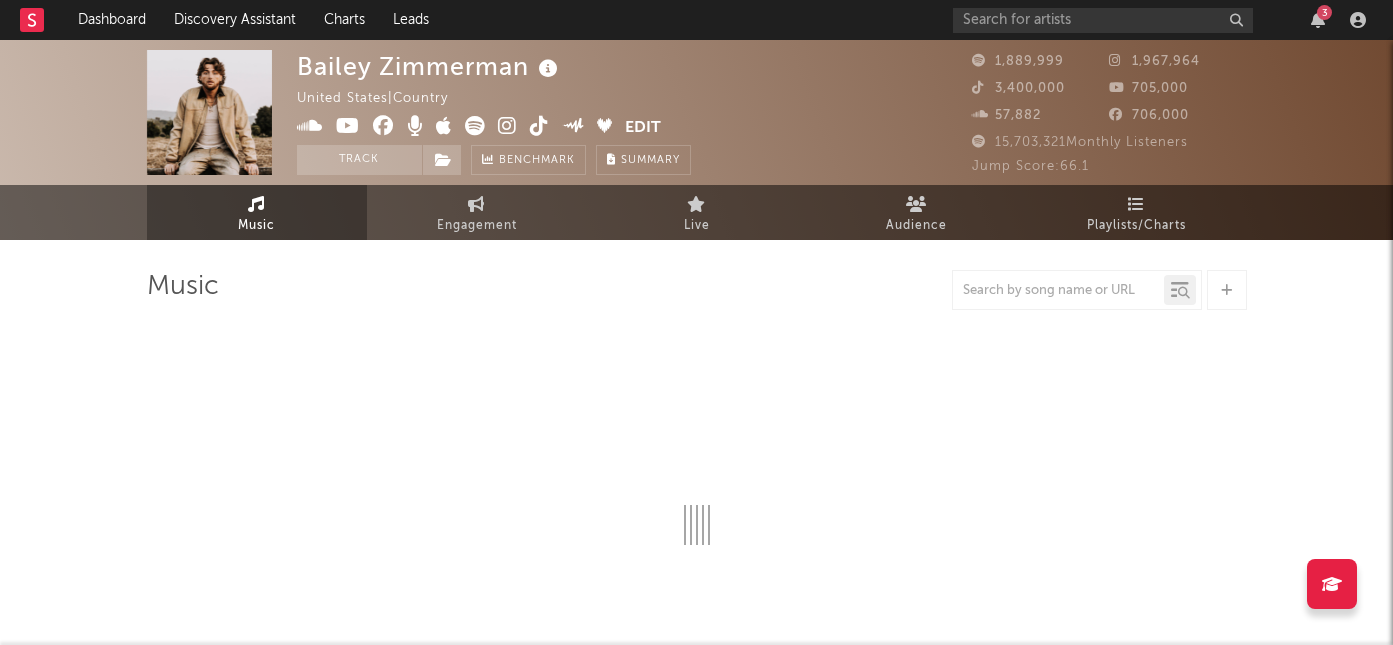 select on "6m" 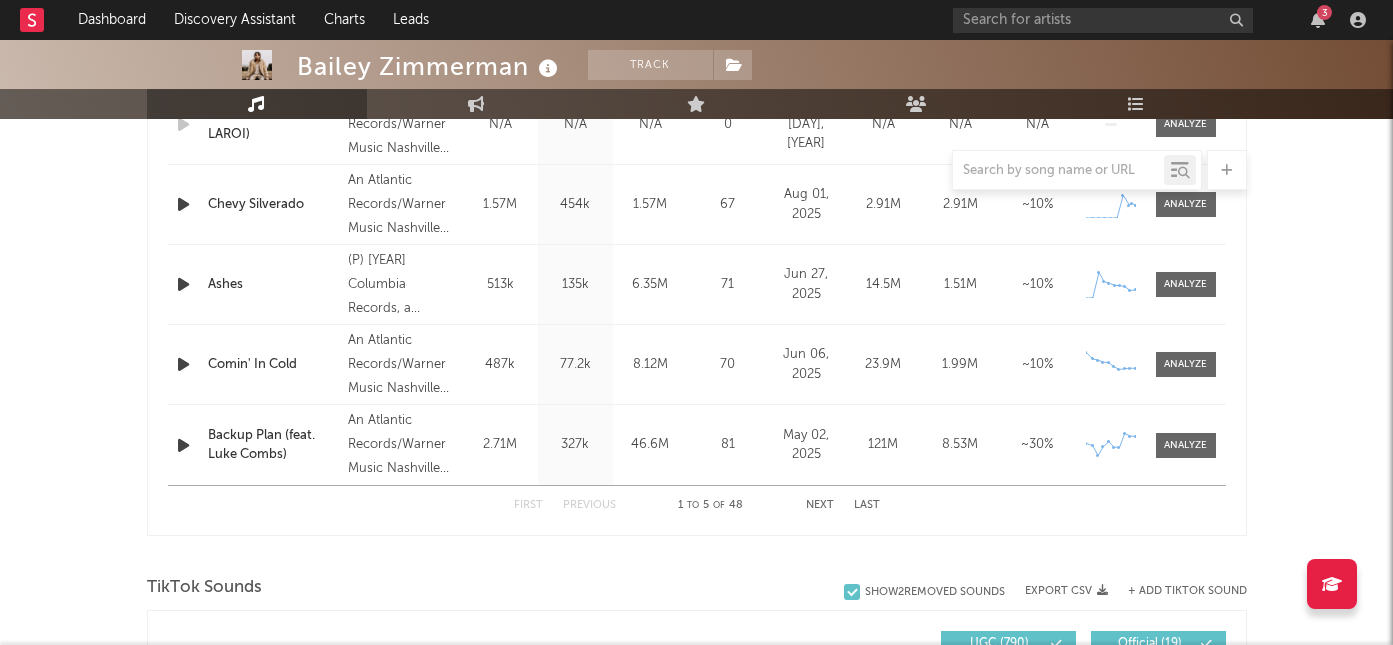 scroll, scrollTop: 925, scrollLeft: 0, axis: vertical 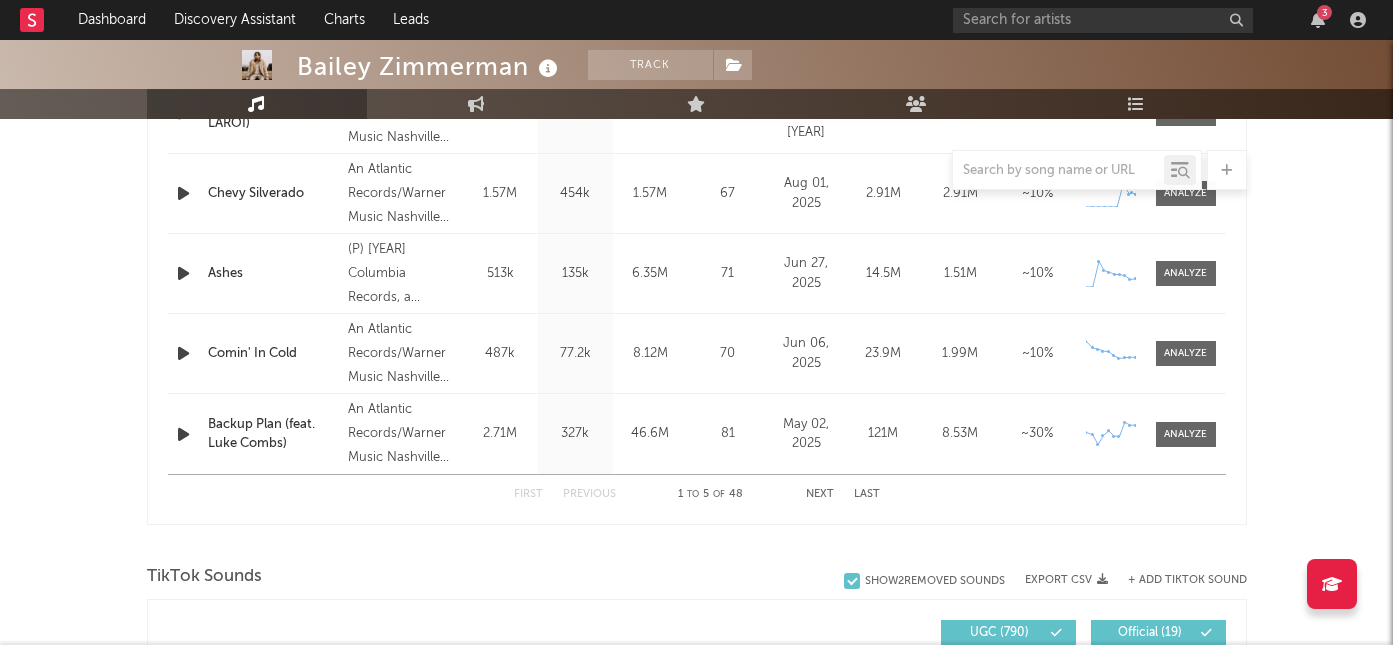 click on "Next" at bounding box center (820, 494) 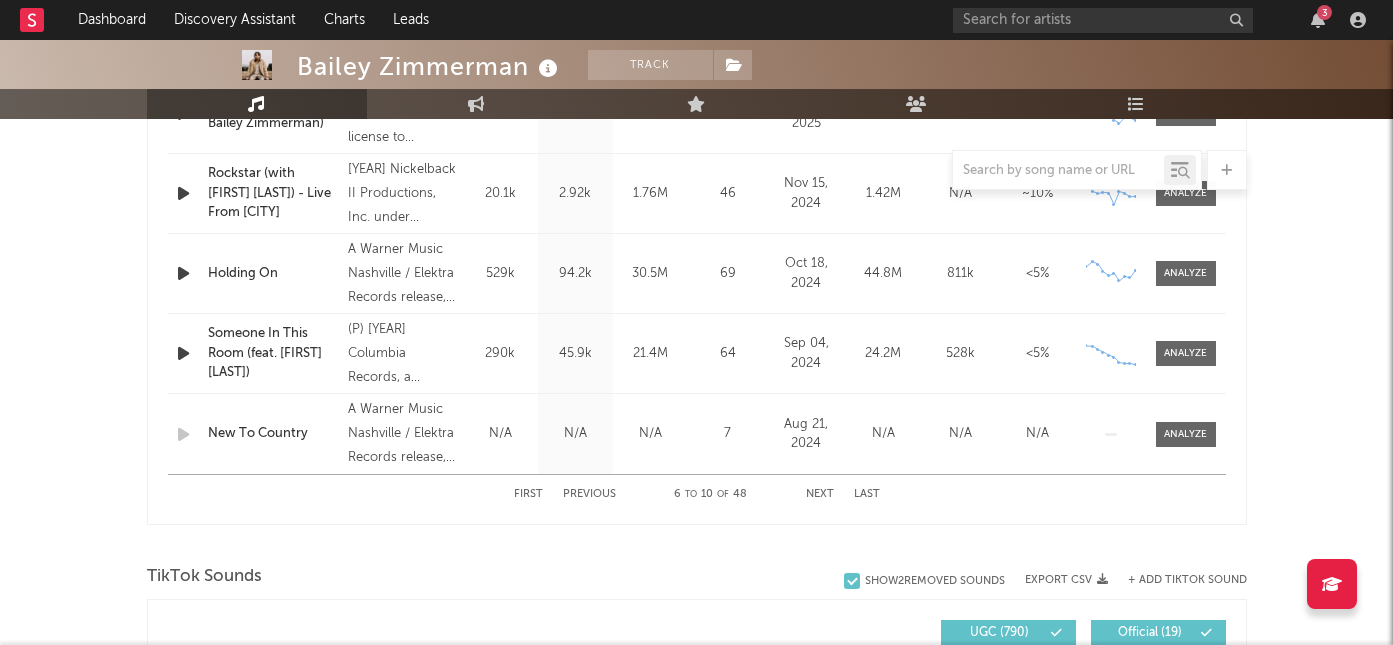 click on "Next" at bounding box center (820, 494) 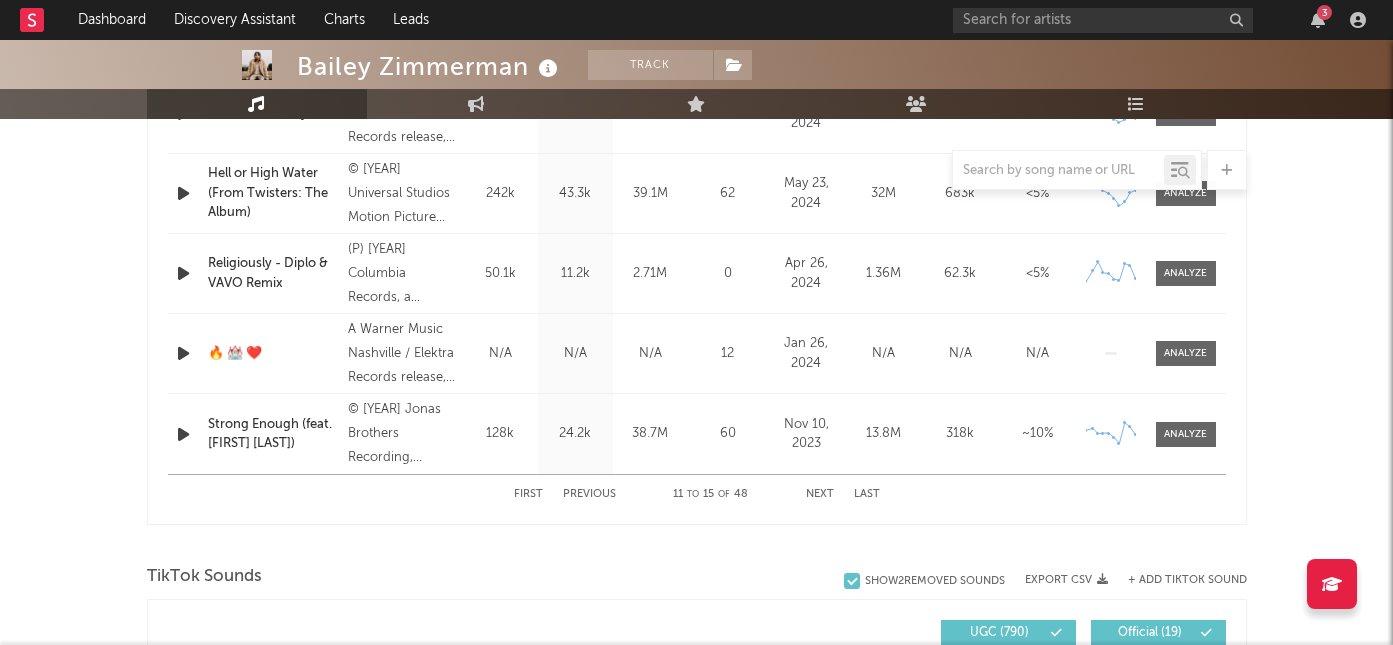 click on "Next" at bounding box center [820, 494] 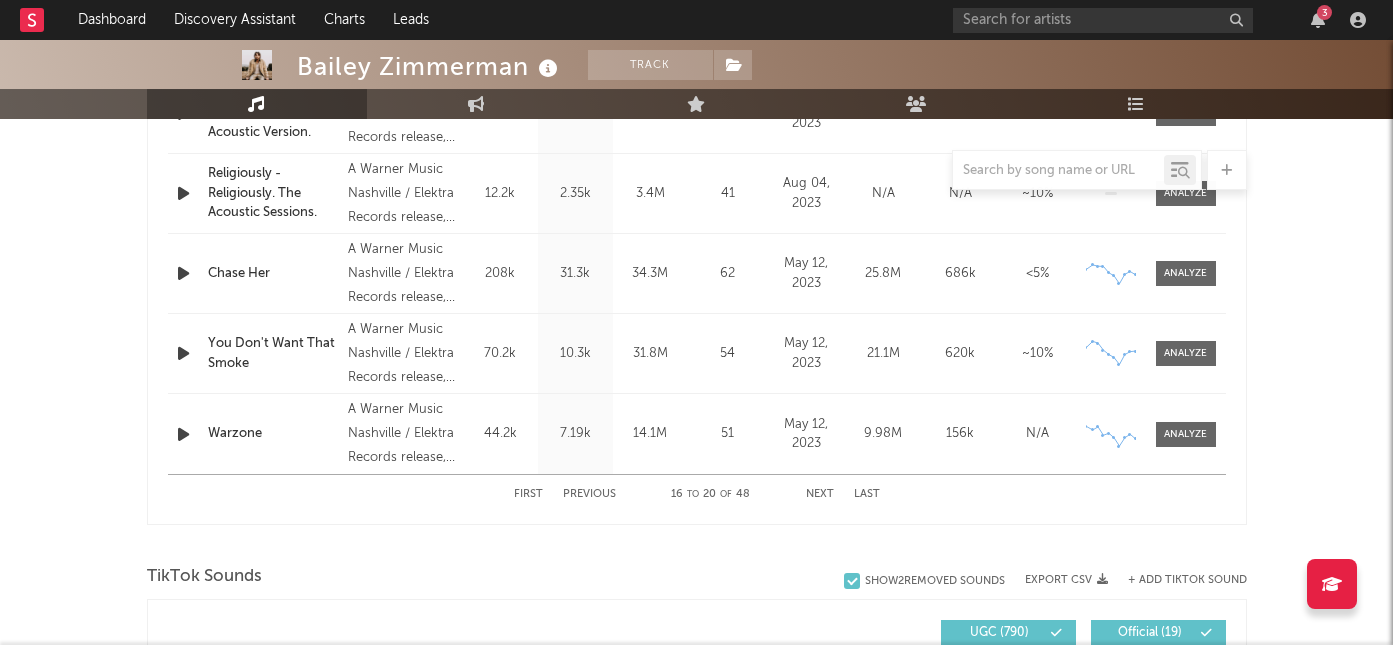 click on "Next" at bounding box center (820, 494) 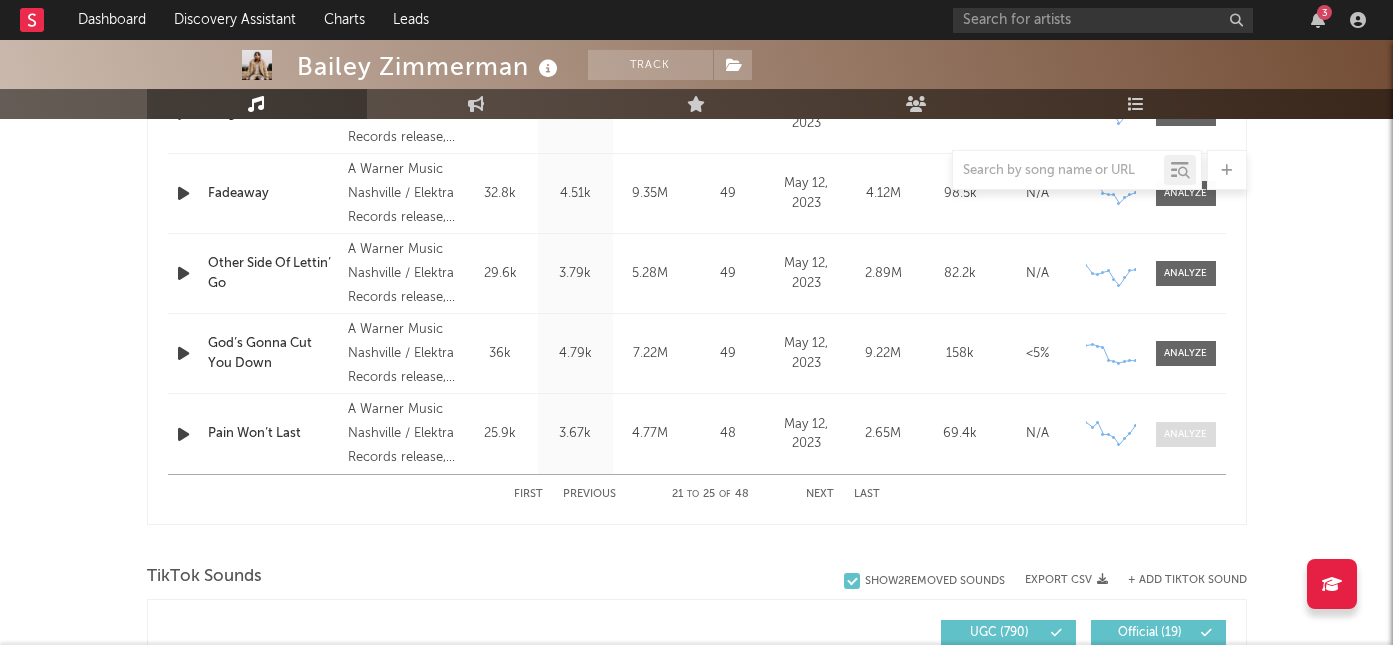 click at bounding box center [1185, 434] 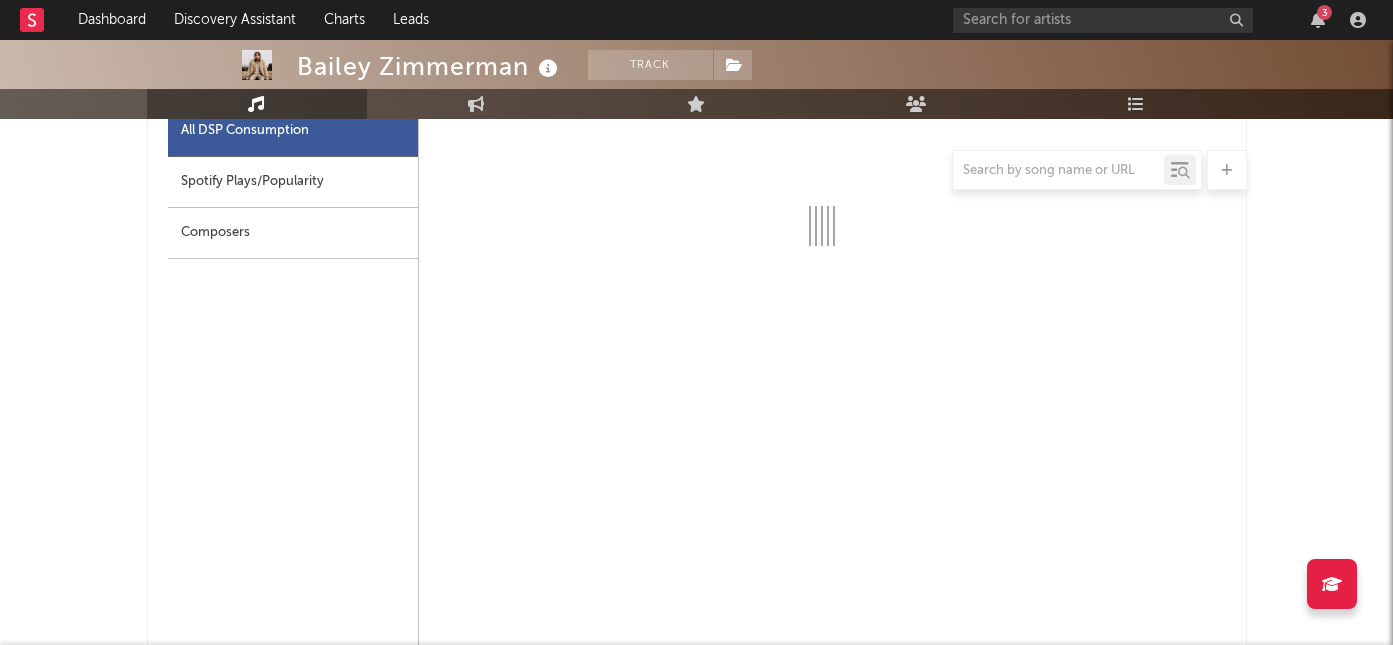 scroll, scrollTop: 1308, scrollLeft: 0, axis: vertical 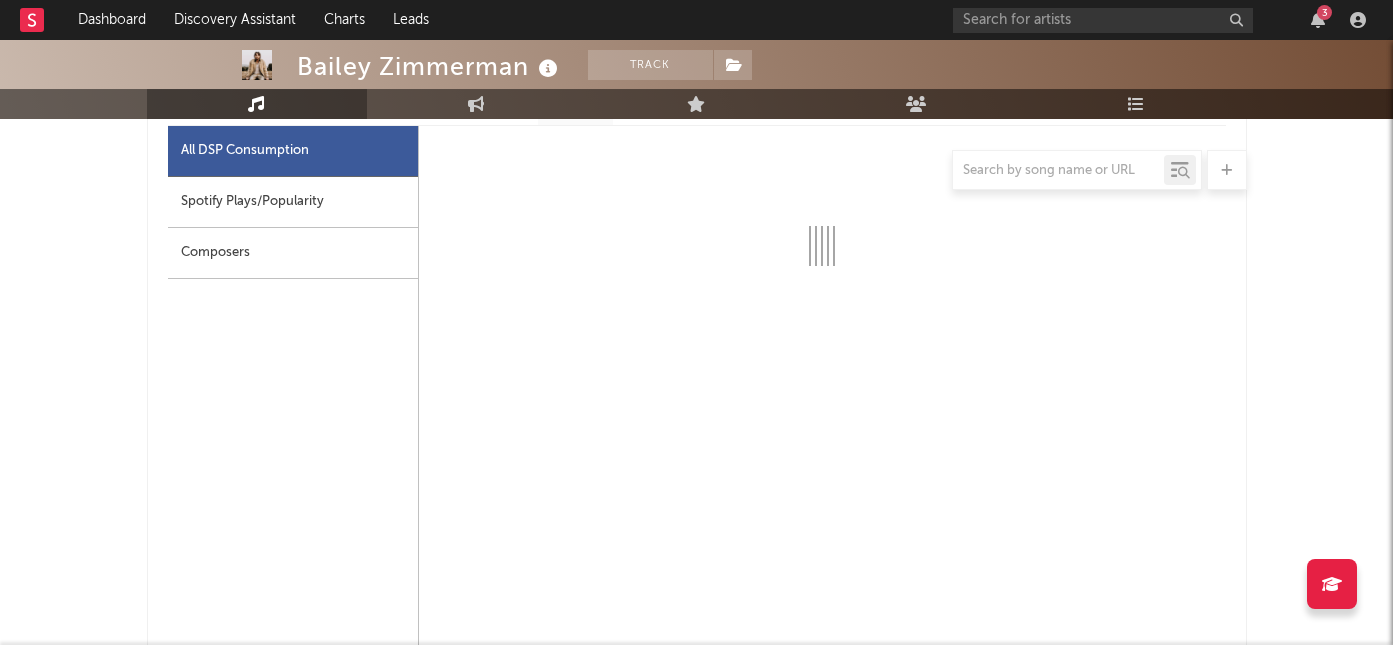 select on "6m" 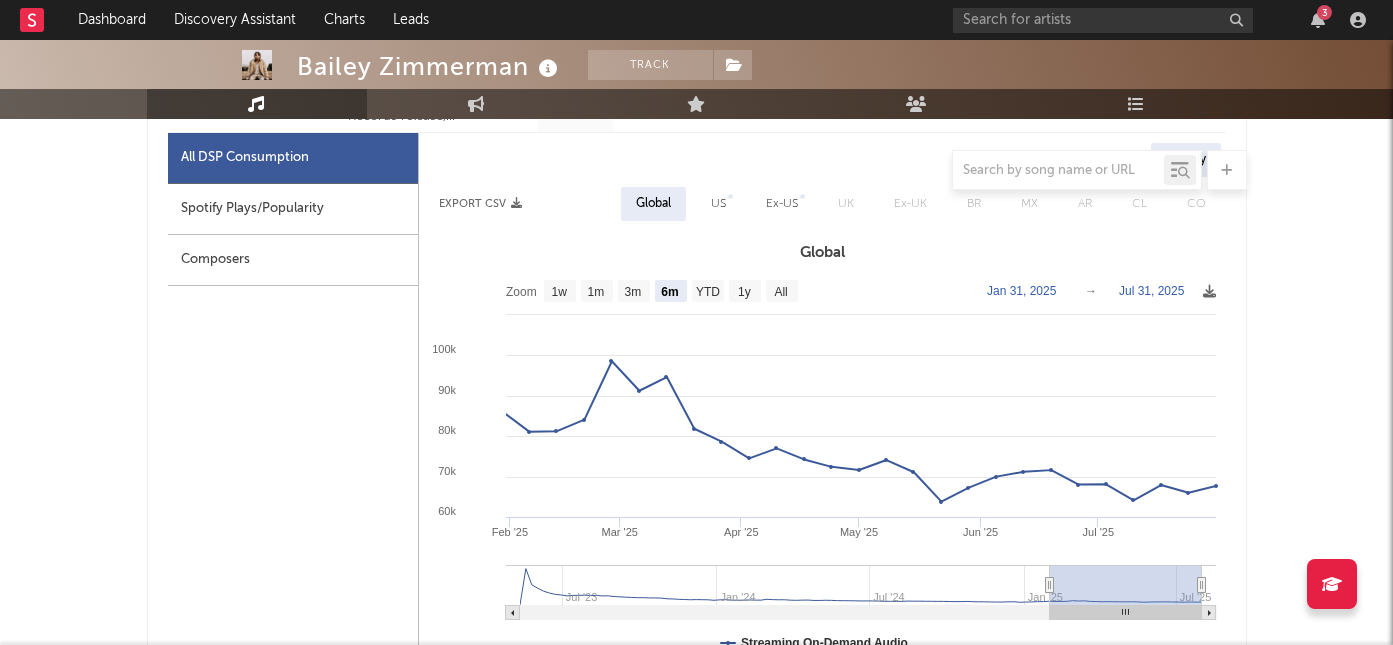 scroll, scrollTop: 1268, scrollLeft: 0, axis: vertical 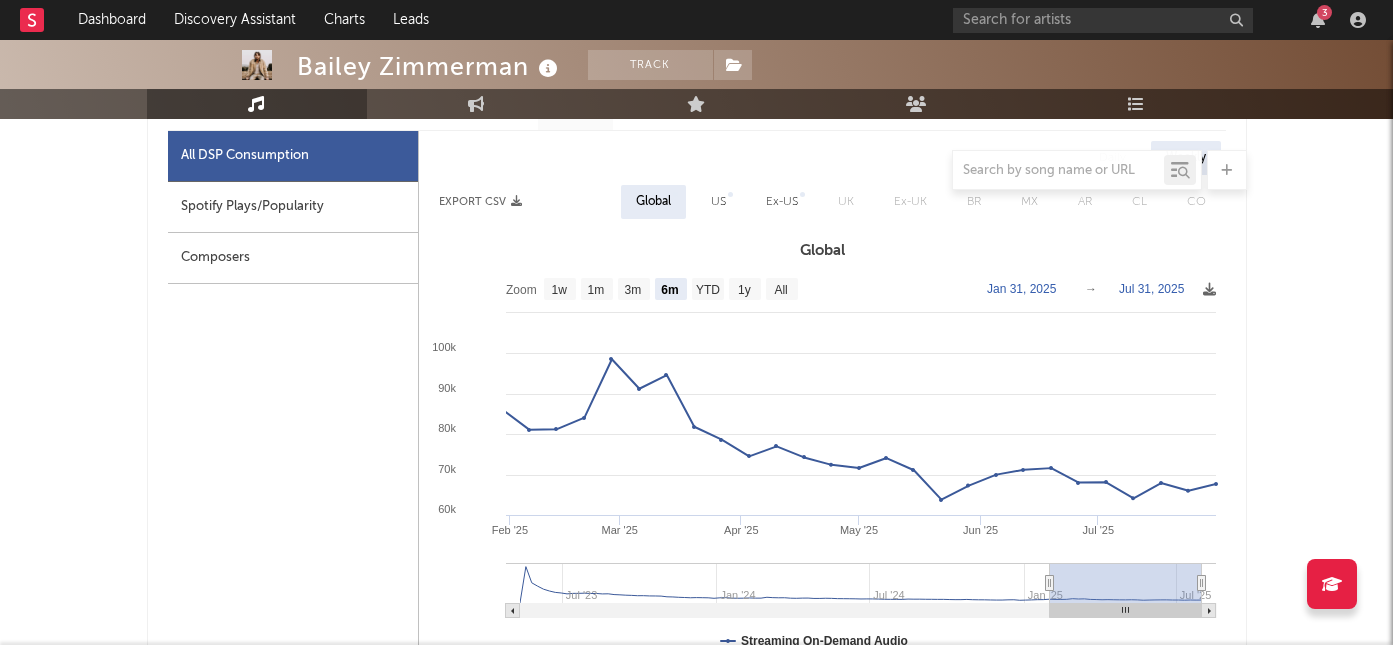 click on "Spotify Plays/Popularity" at bounding box center (293, 207) 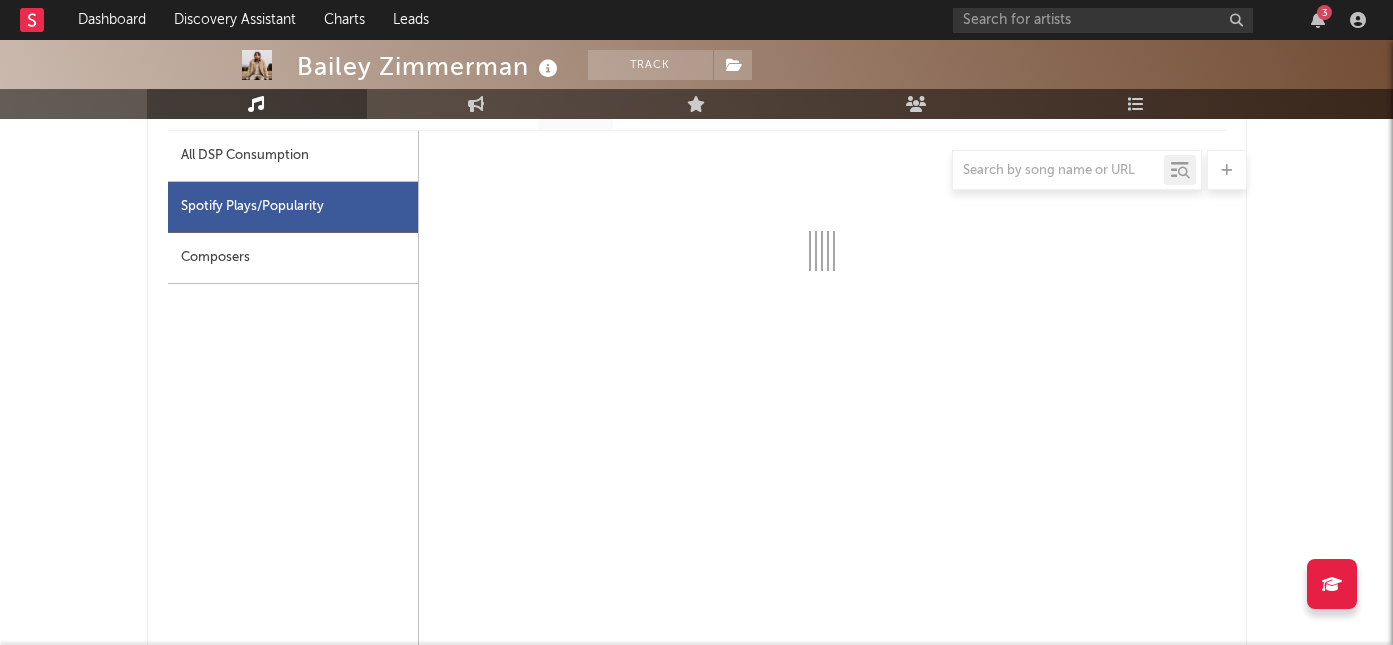 select on "6m" 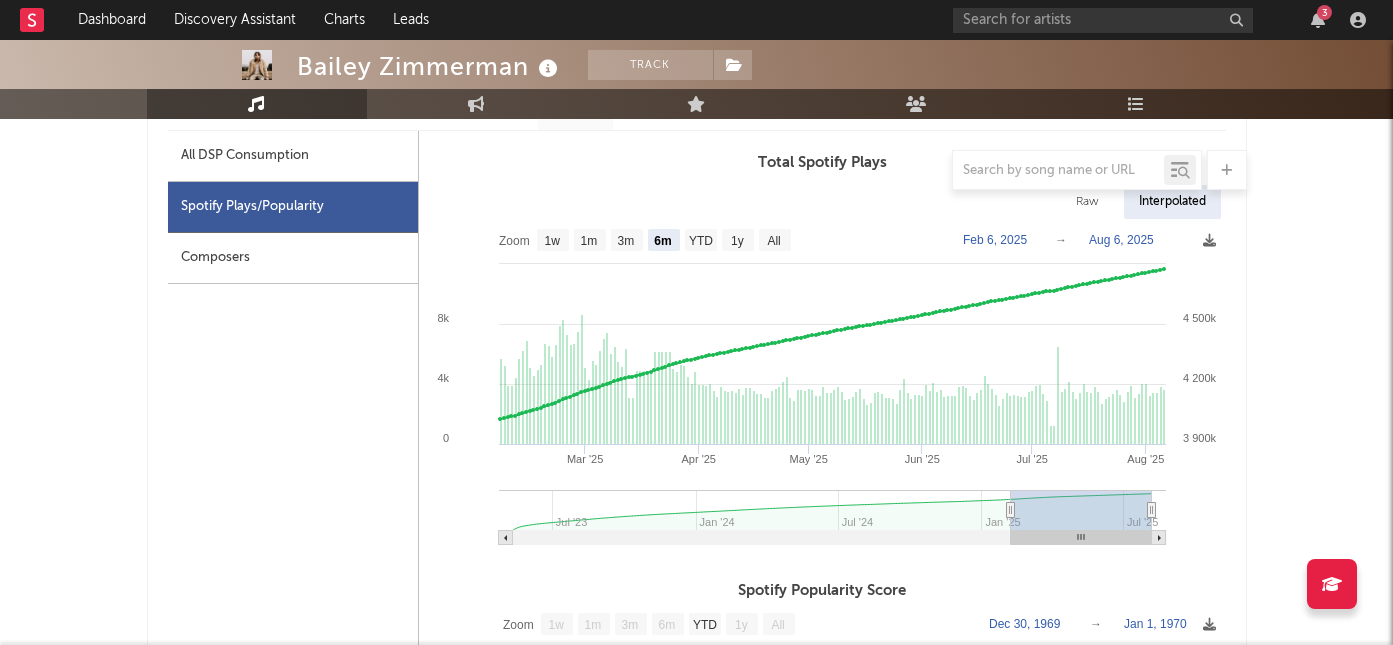 type on "2025-02-04" 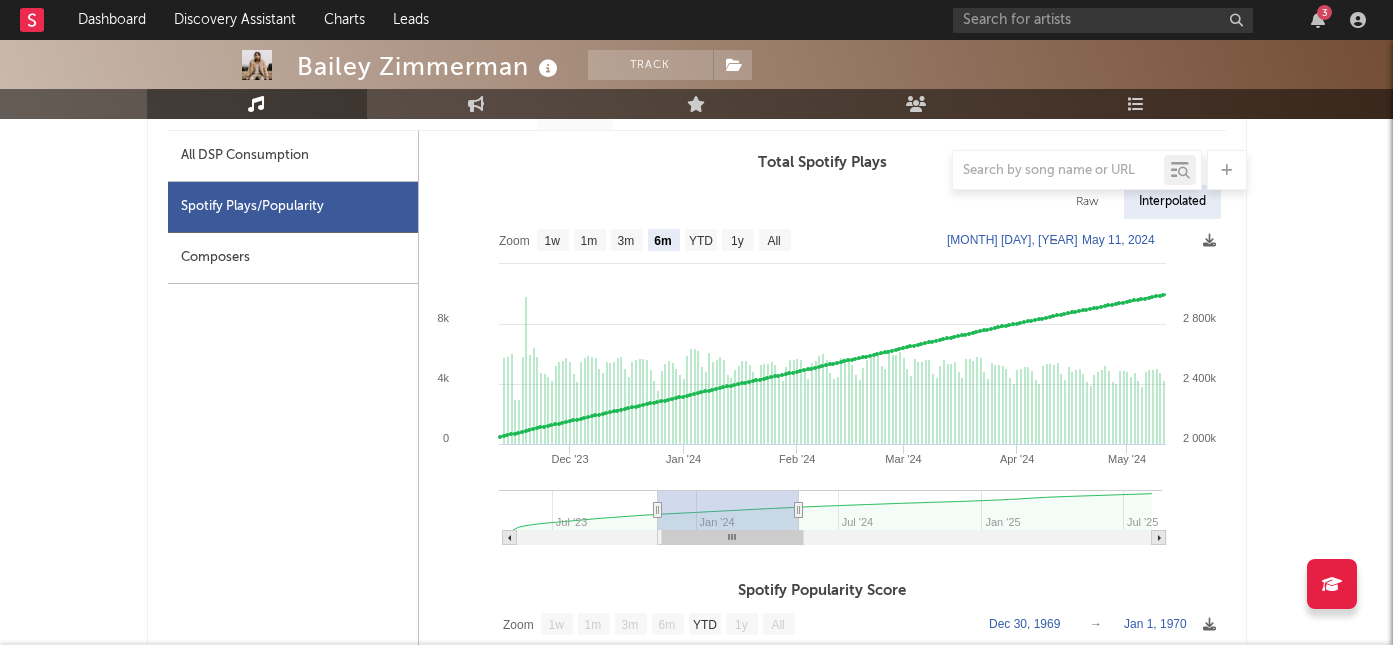 type on "2023-10-31" 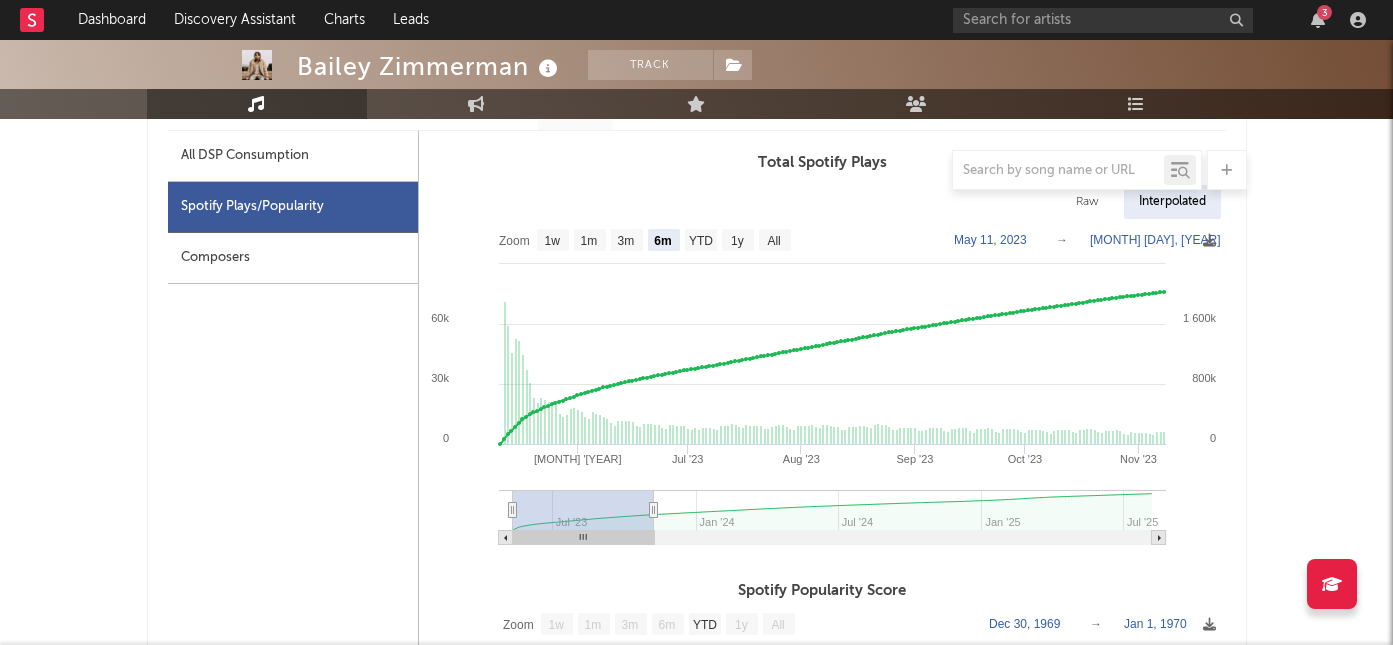 drag, startPoint x: 1043, startPoint y: 513, endPoint x: 421, endPoint y: 514, distance: 622.0008 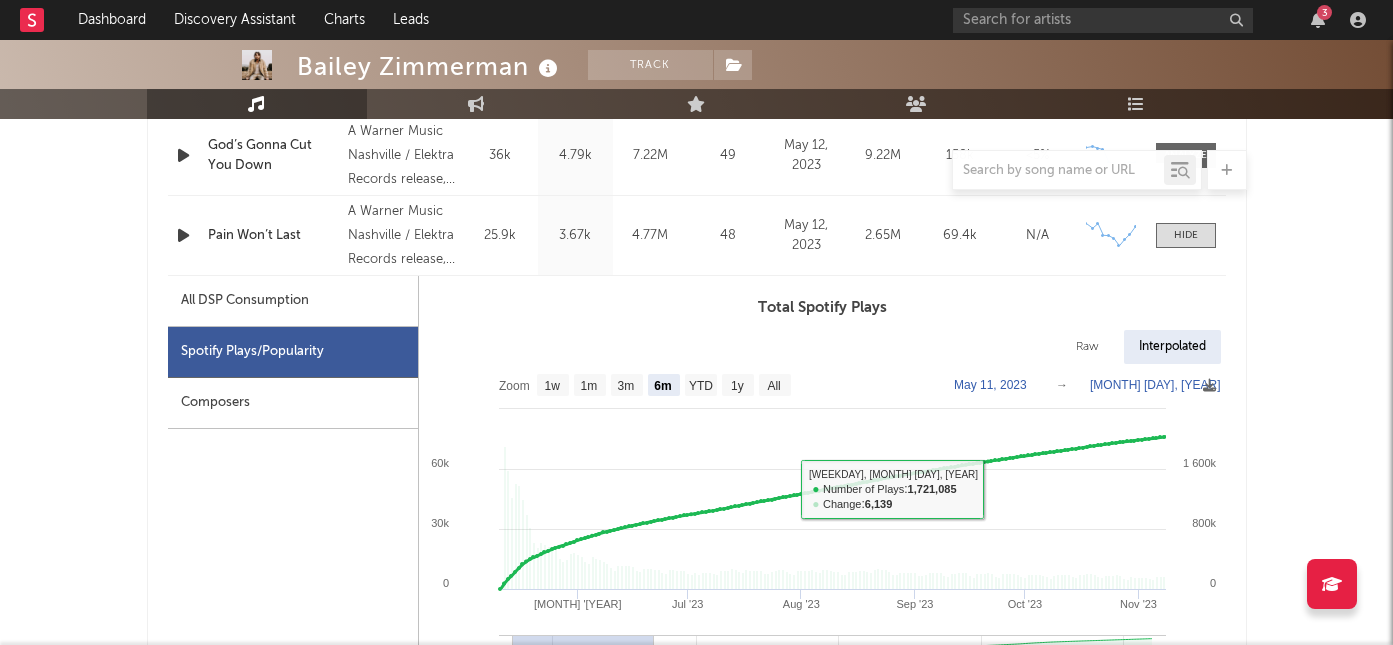 scroll, scrollTop: 1067, scrollLeft: 0, axis: vertical 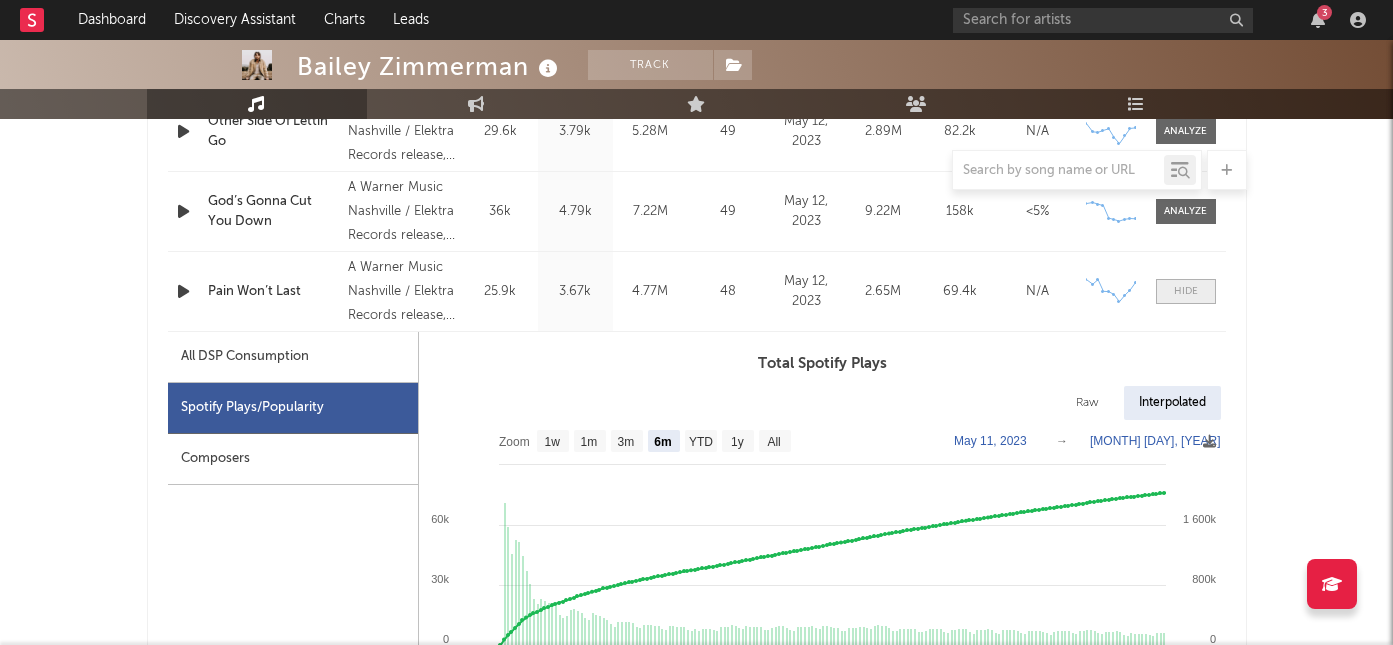 click at bounding box center (1186, 291) 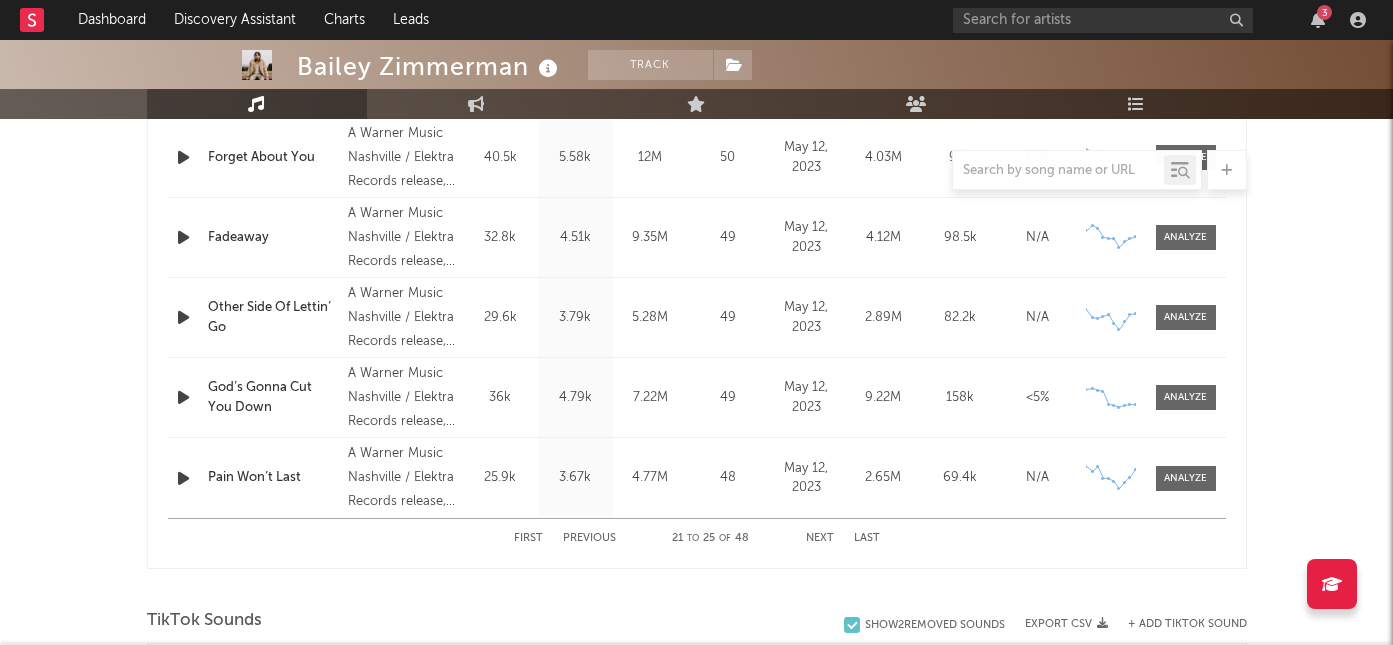 scroll, scrollTop: 848, scrollLeft: 0, axis: vertical 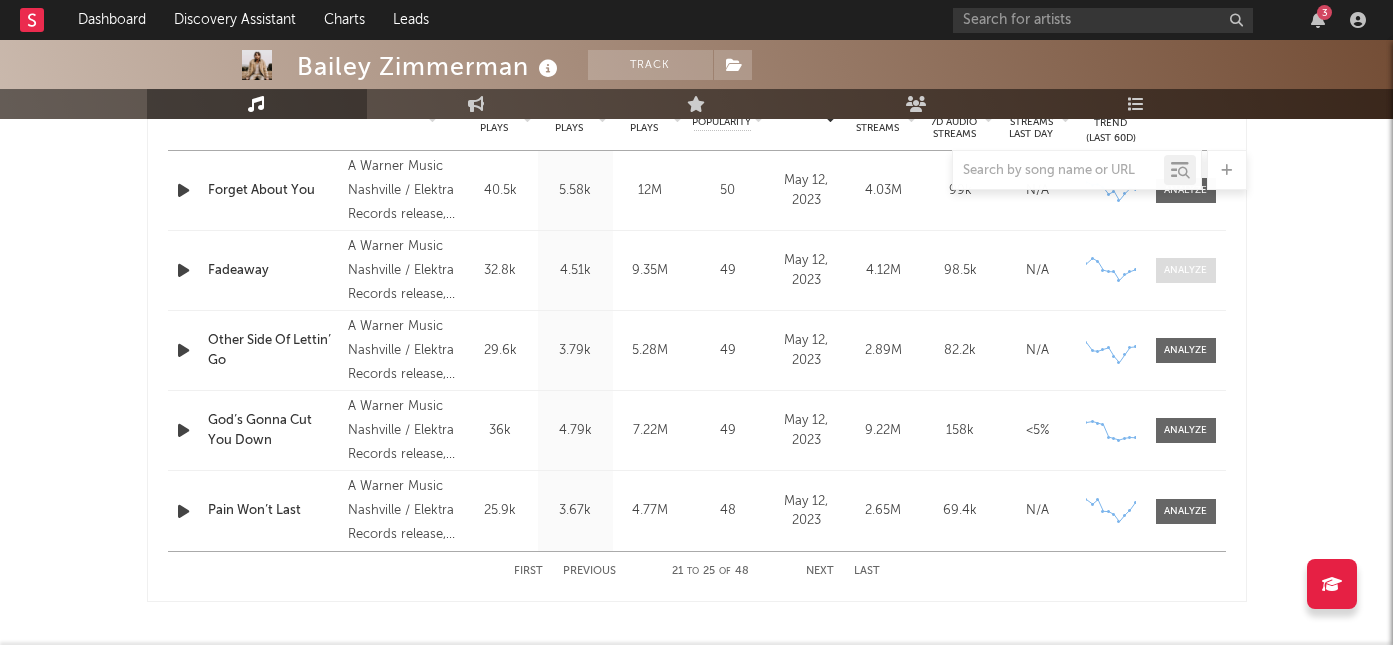 click at bounding box center (1185, 270) 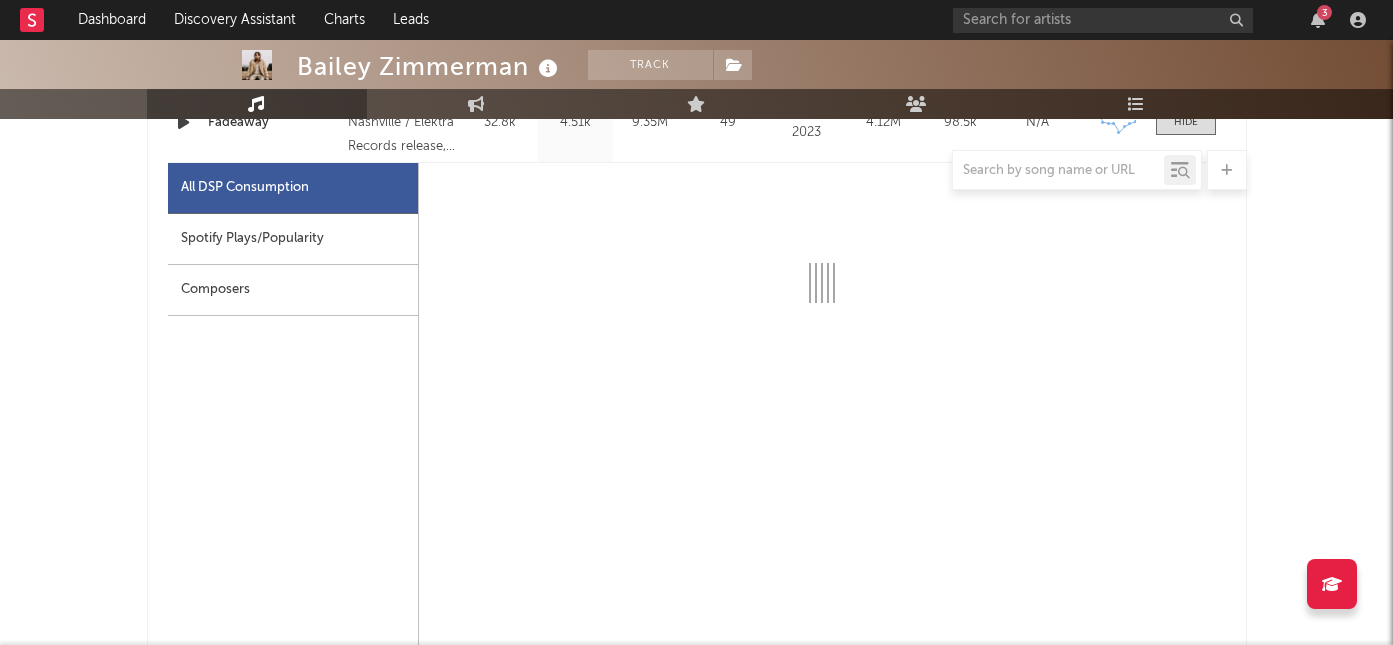 scroll, scrollTop: 1017, scrollLeft: 0, axis: vertical 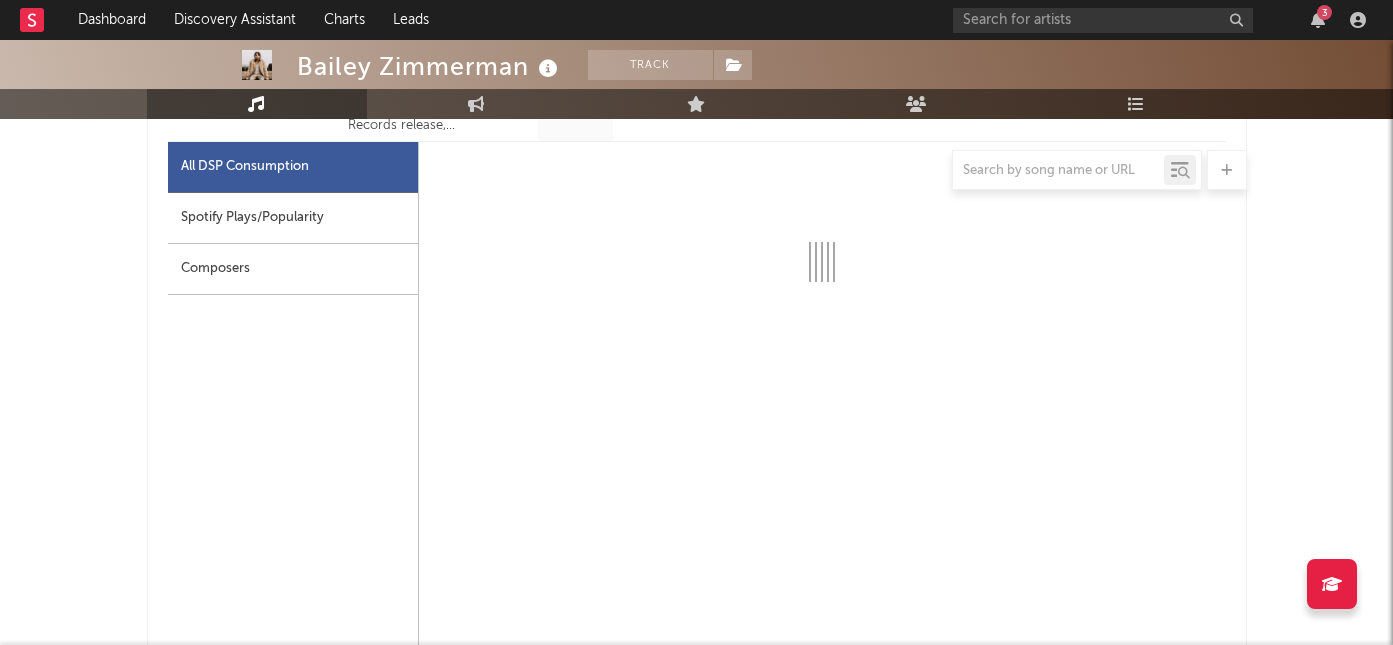 select on "6m" 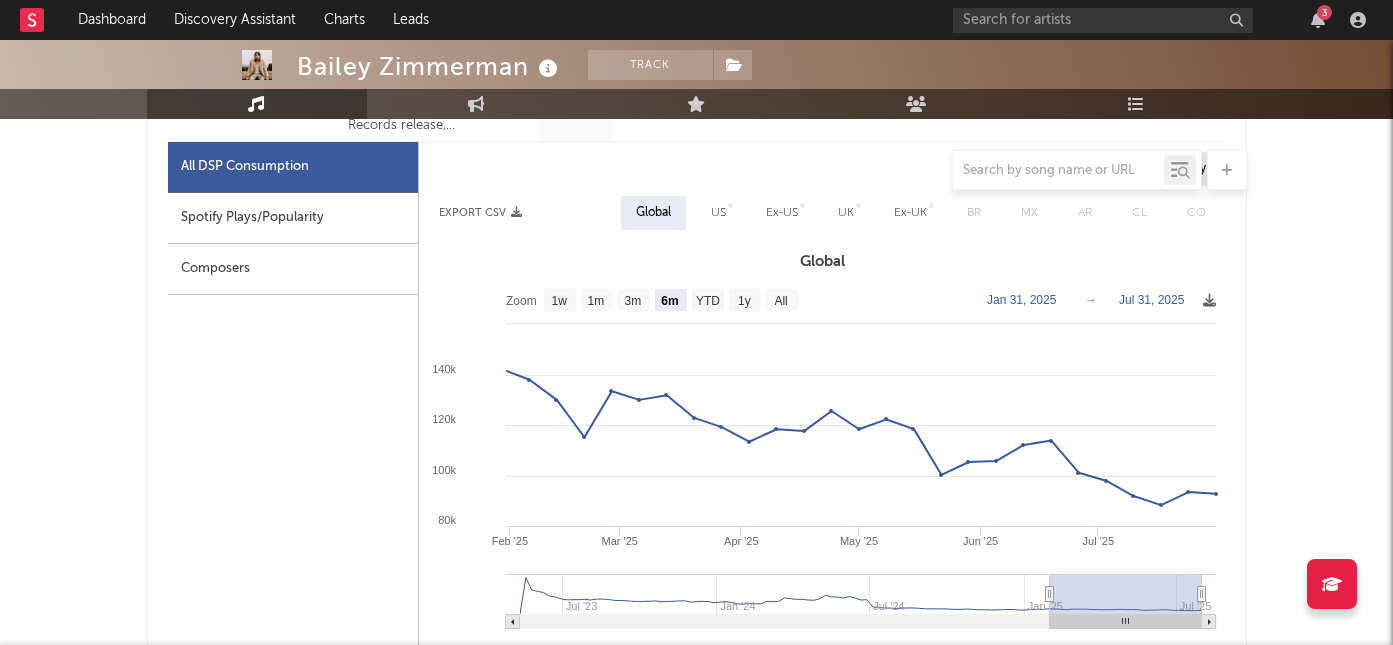 click on "Spotify Plays/Popularity" at bounding box center [293, 218] 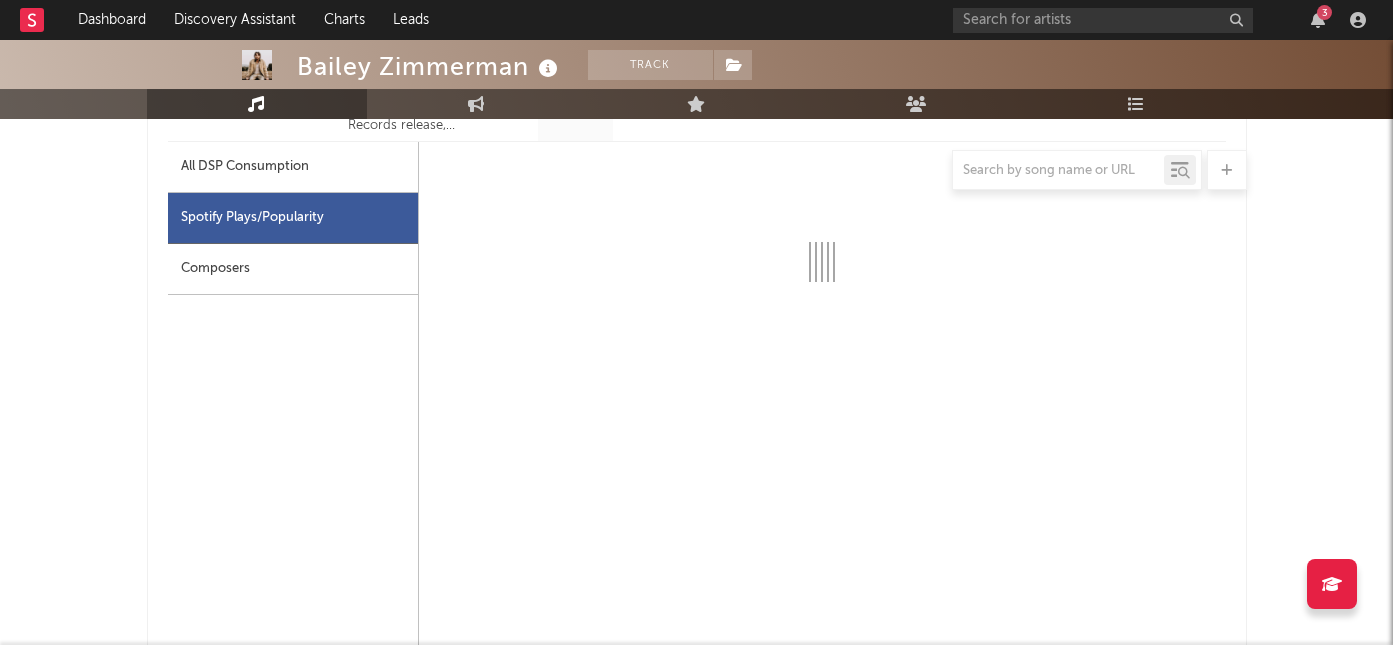 select on "6m" 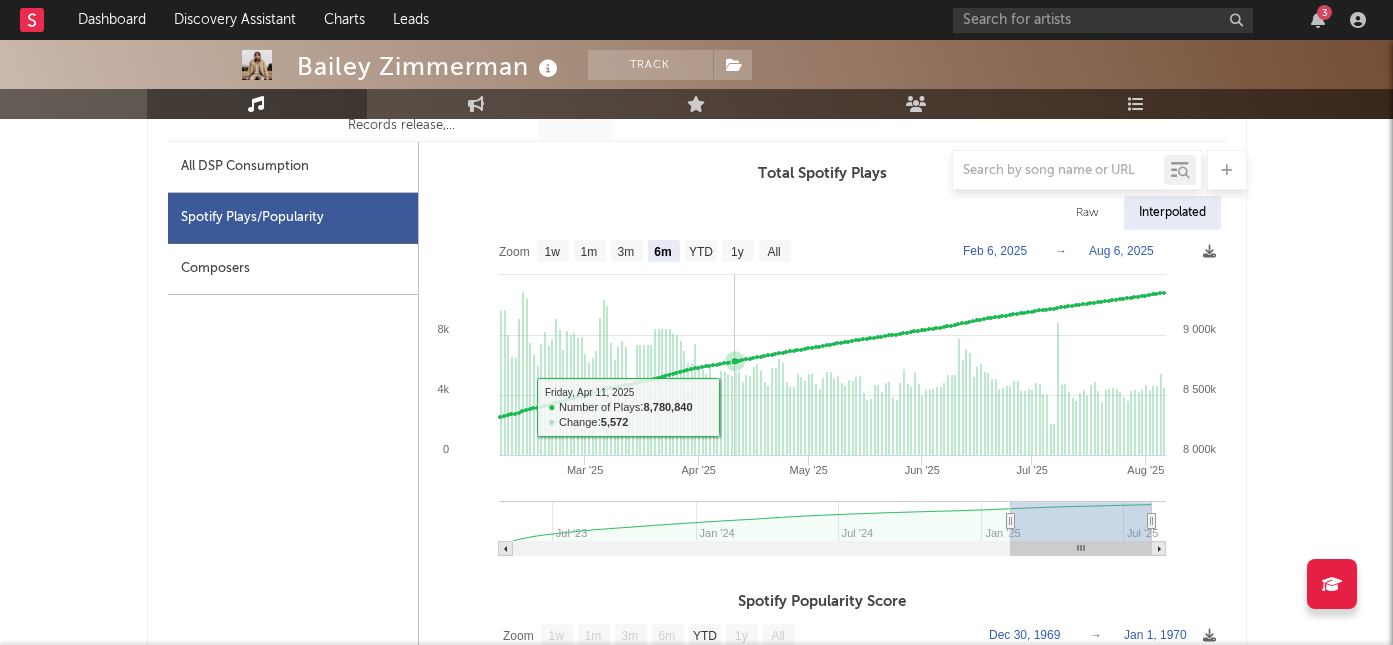 scroll, scrollTop: 1023, scrollLeft: 0, axis: vertical 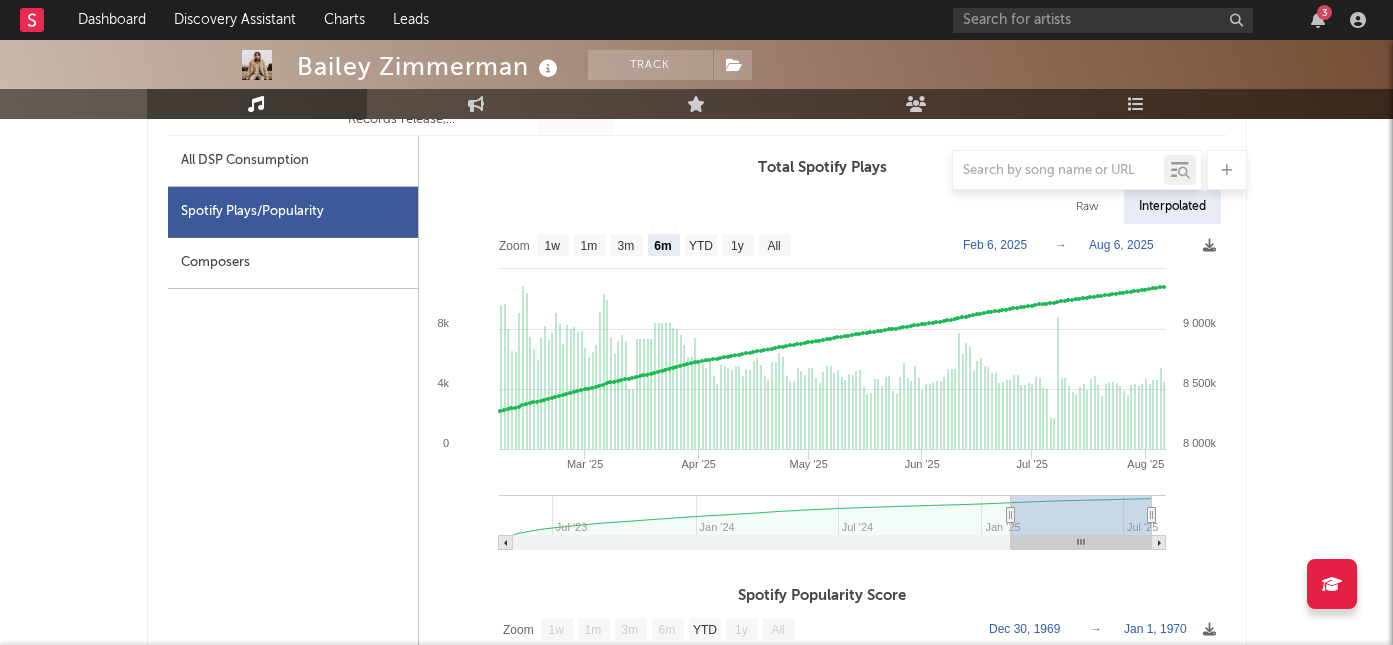 type on "2025-01-28" 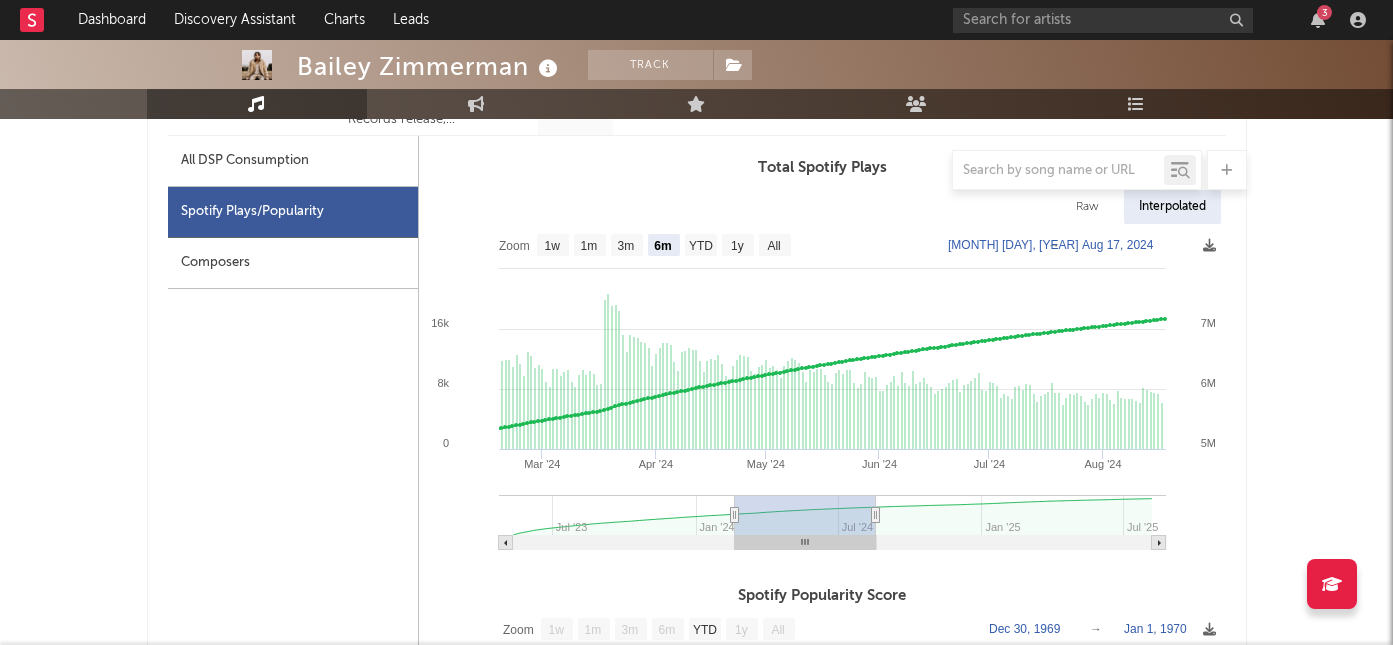 type on "2024-02-03" 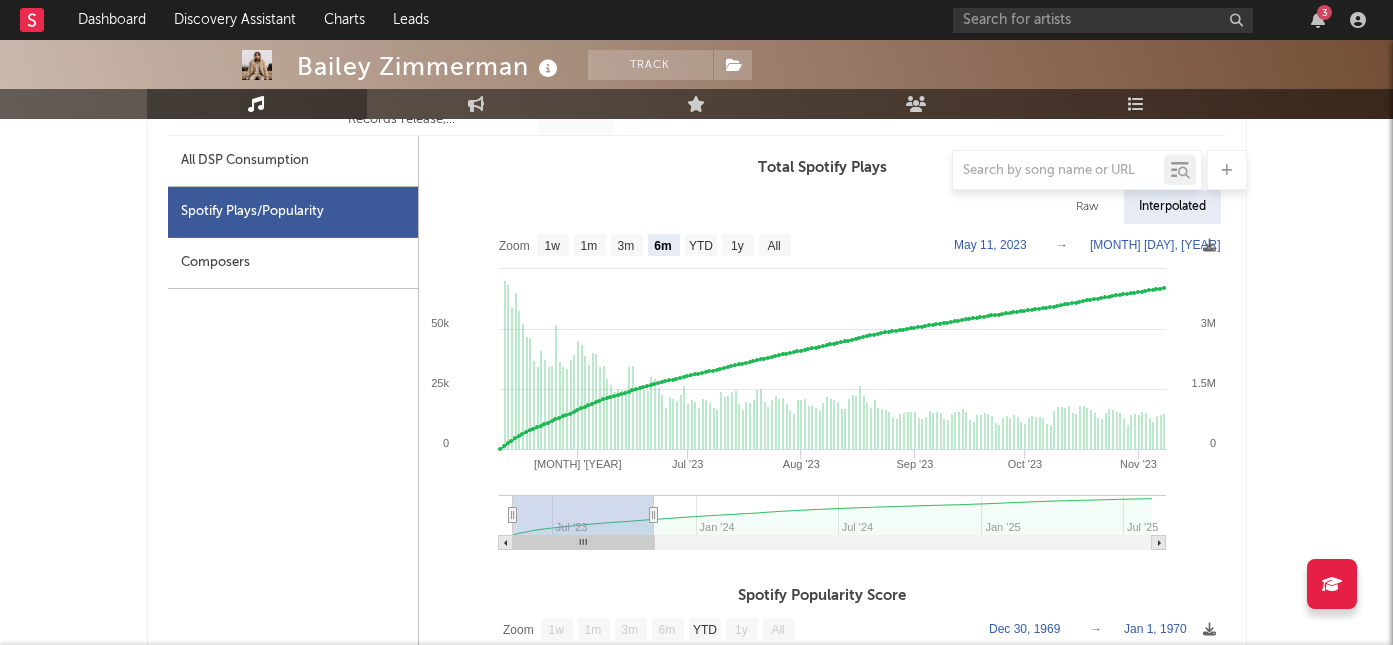 drag, startPoint x: 1093, startPoint y: 527, endPoint x: 482, endPoint y: 521, distance: 611.0295 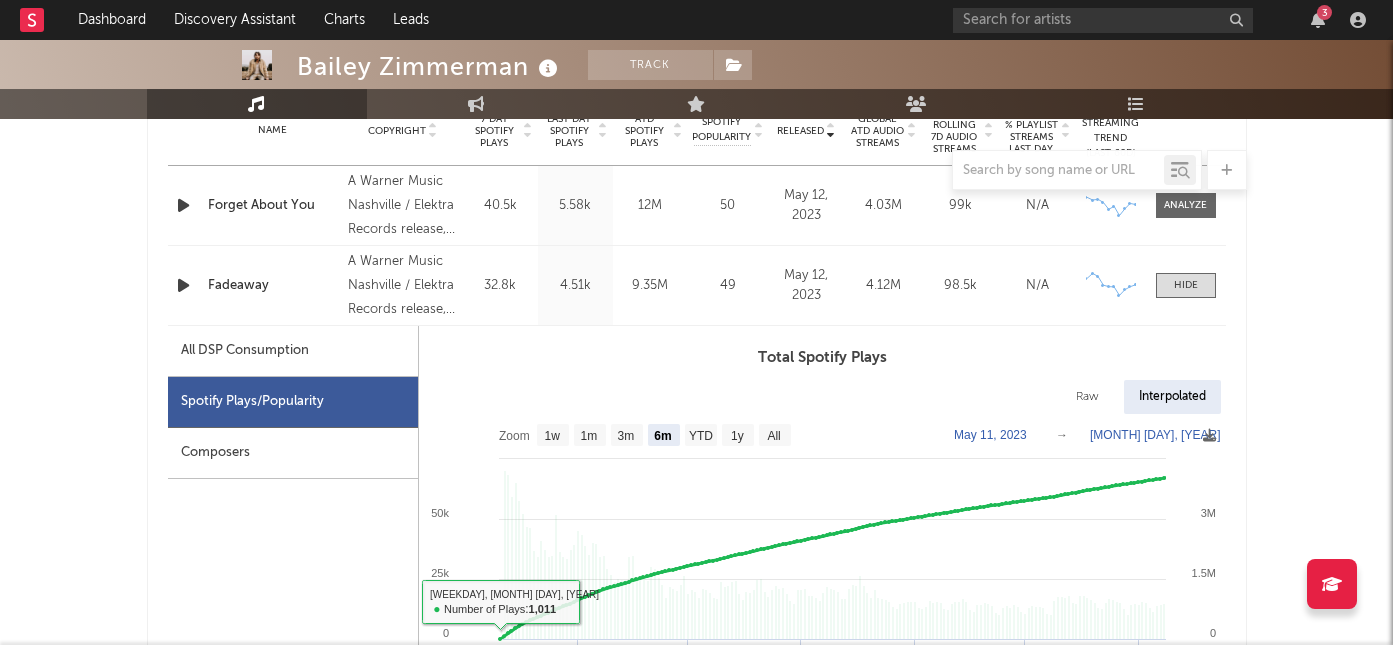 scroll, scrollTop: 827, scrollLeft: 0, axis: vertical 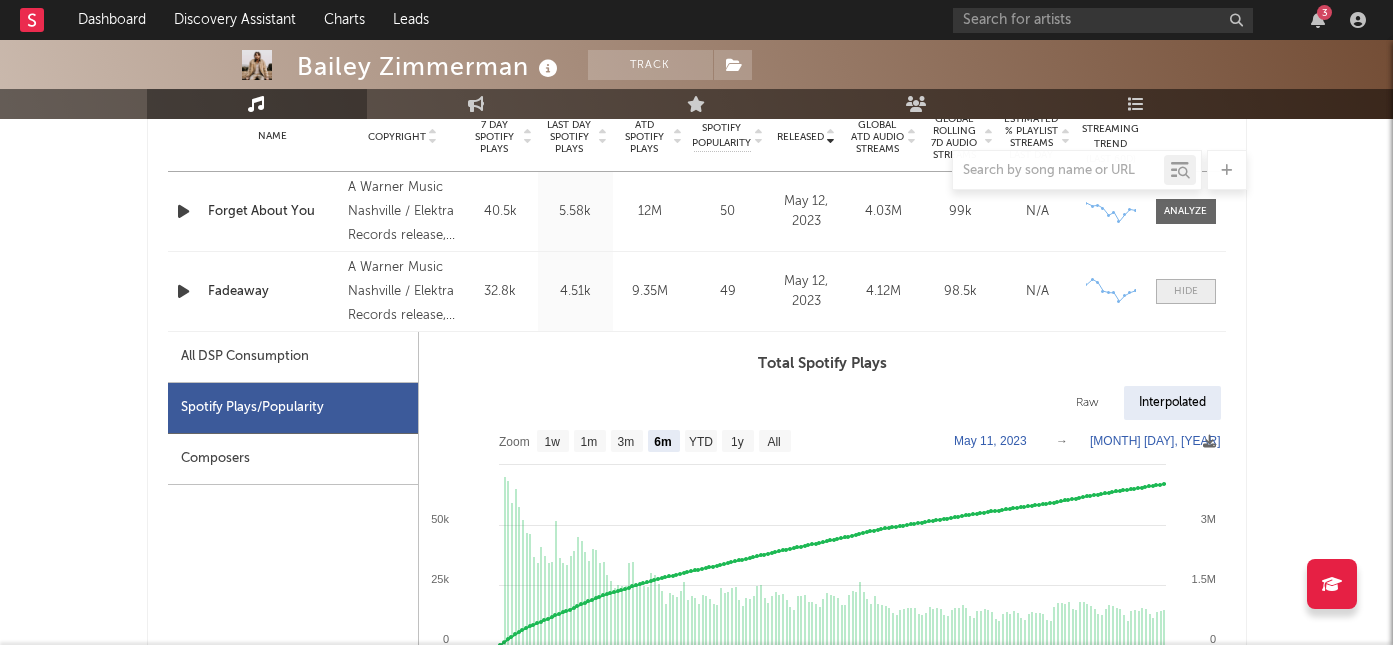 click at bounding box center (1186, 291) 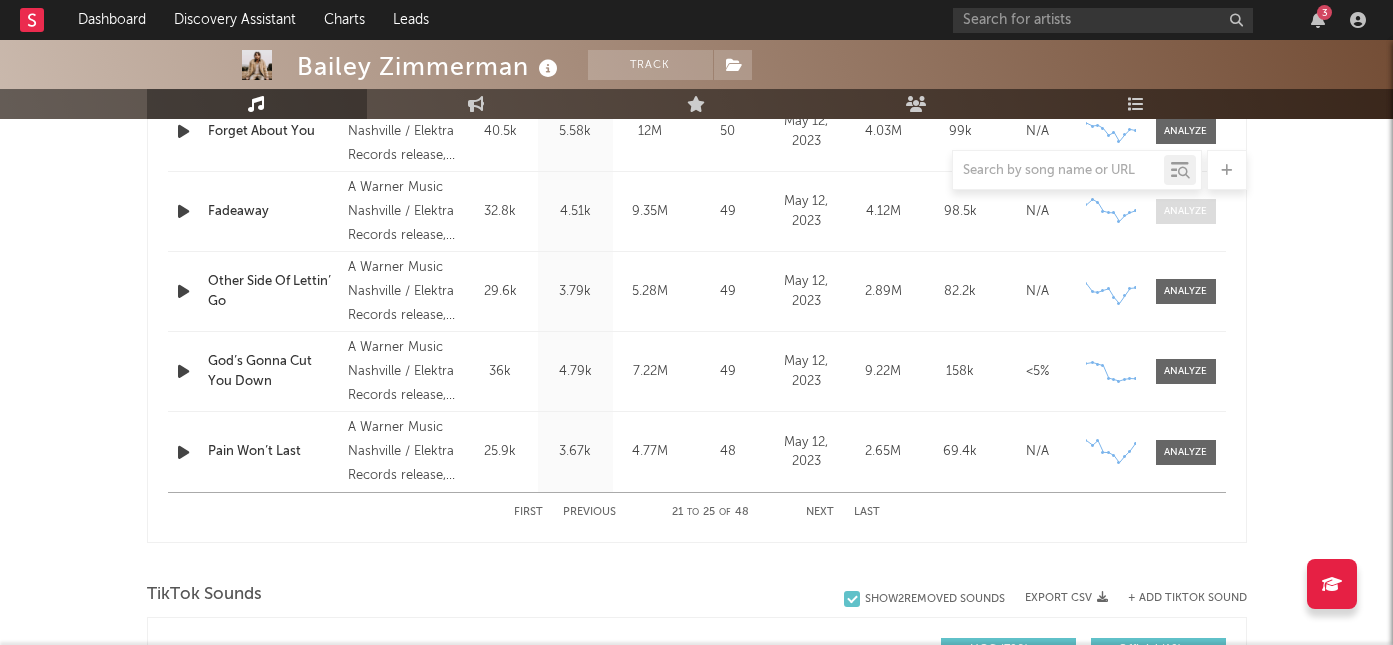 scroll, scrollTop: 923, scrollLeft: 0, axis: vertical 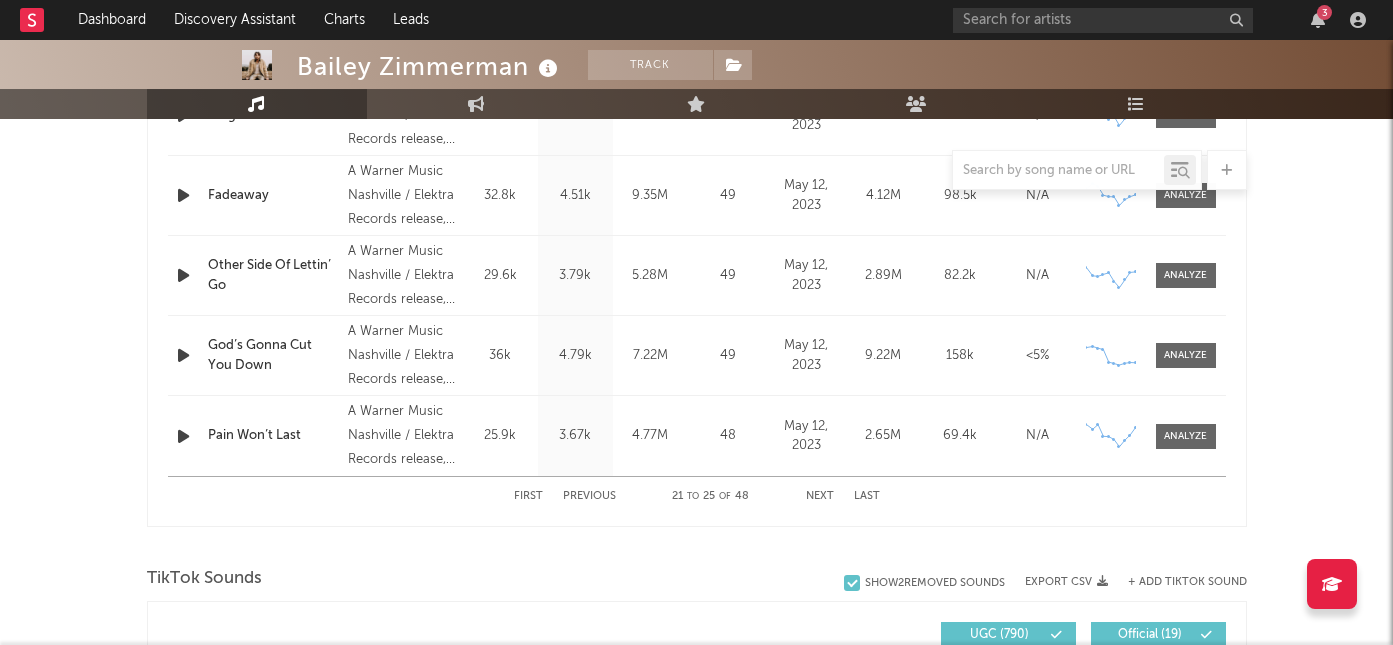 click on "Next" at bounding box center (820, 496) 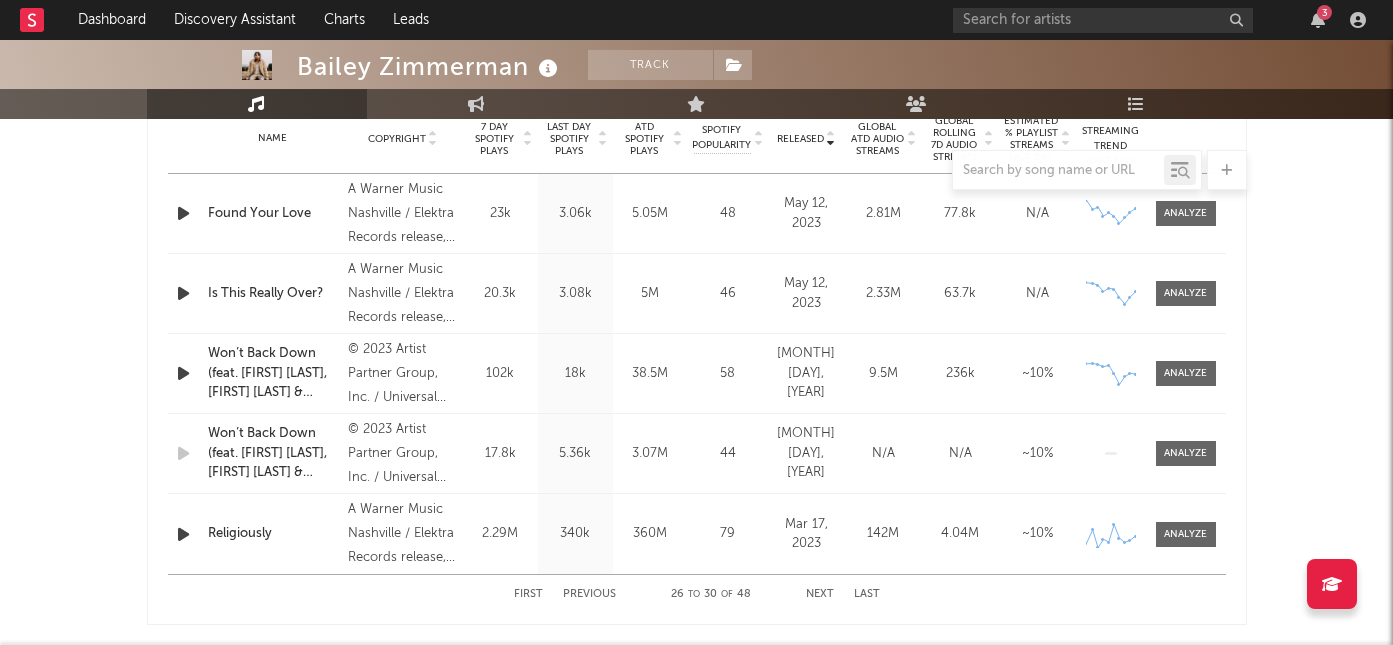 scroll, scrollTop: 816, scrollLeft: 0, axis: vertical 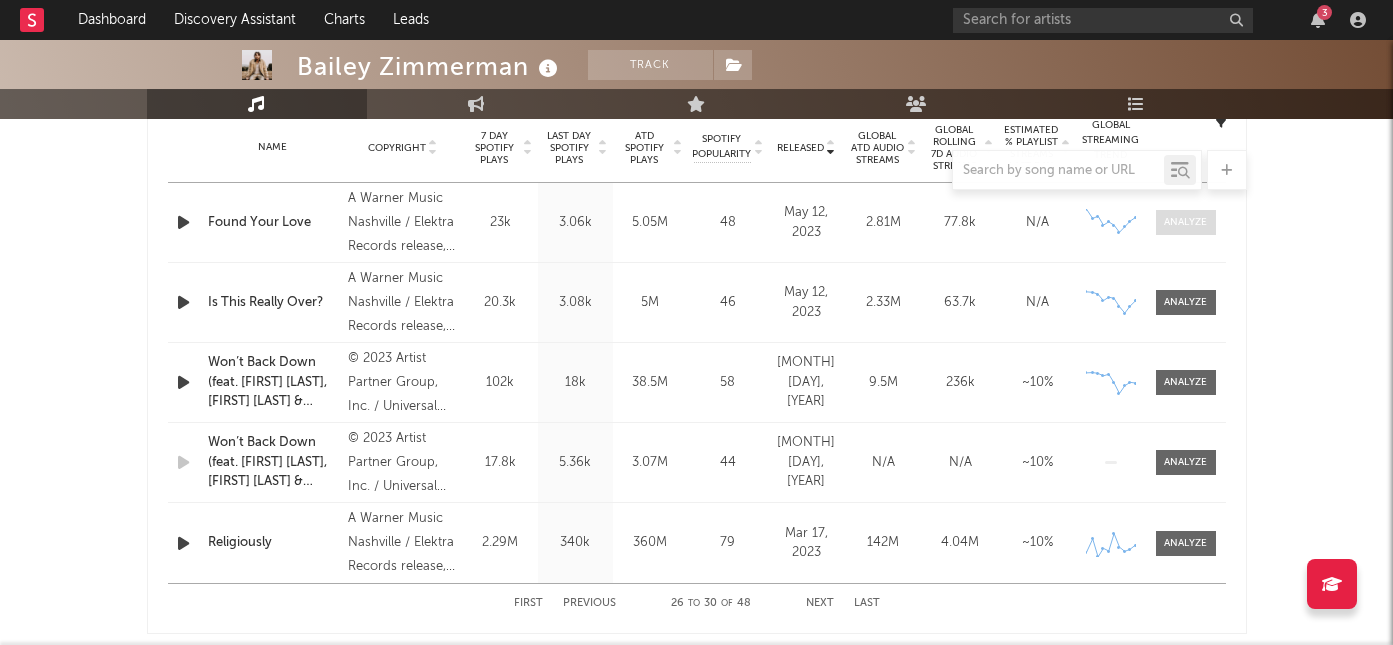 click at bounding box center [1185, 222] 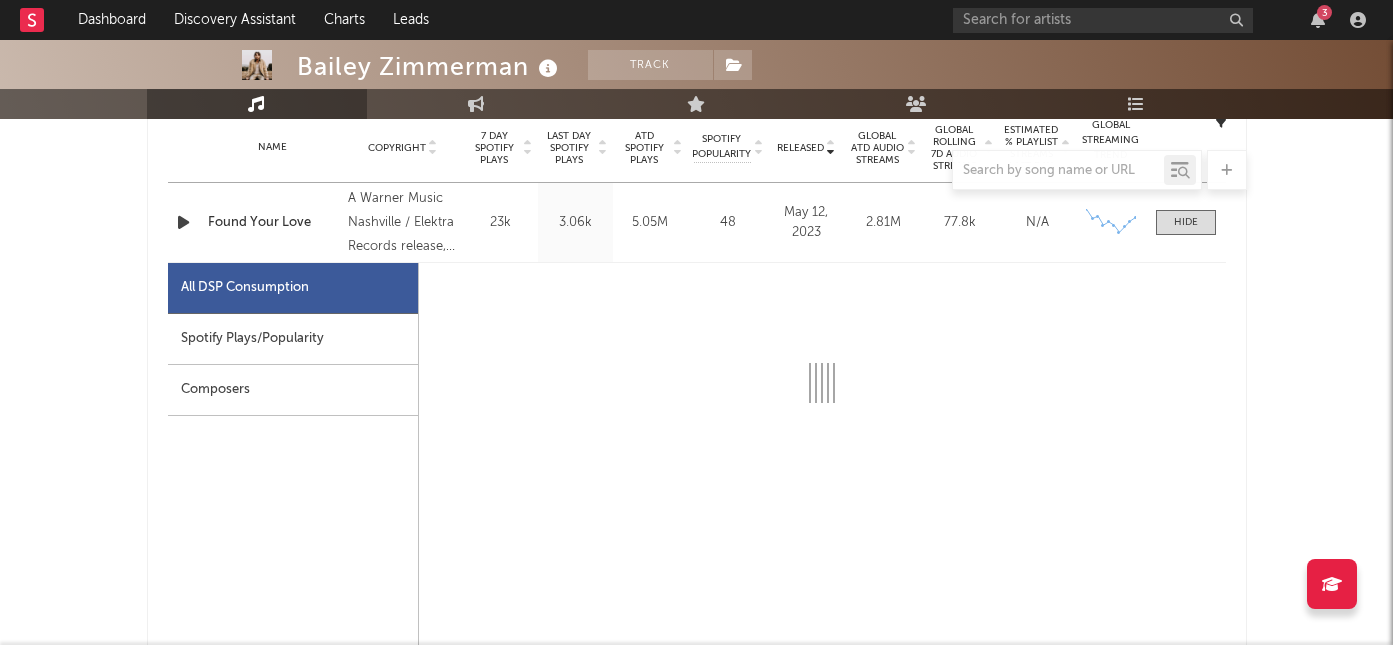 select on "6m" 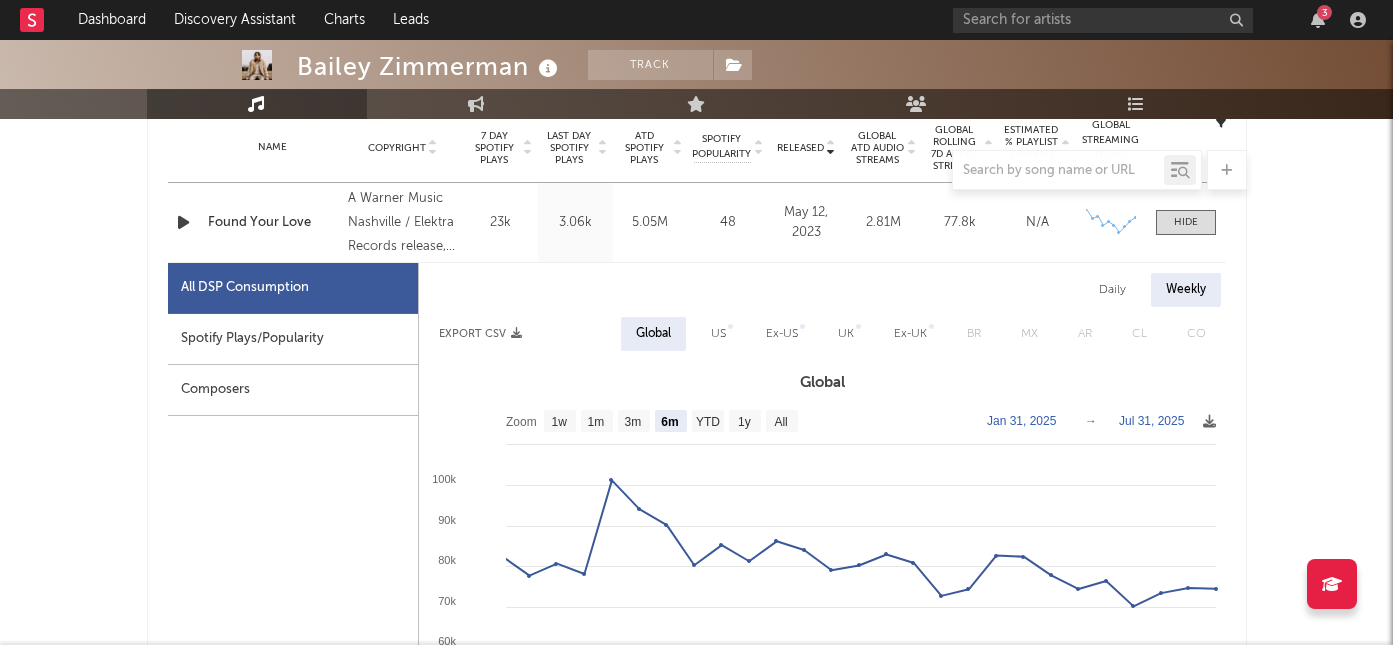 click on "Spotify Plays/Popularity" at bounding box center (293, 339) 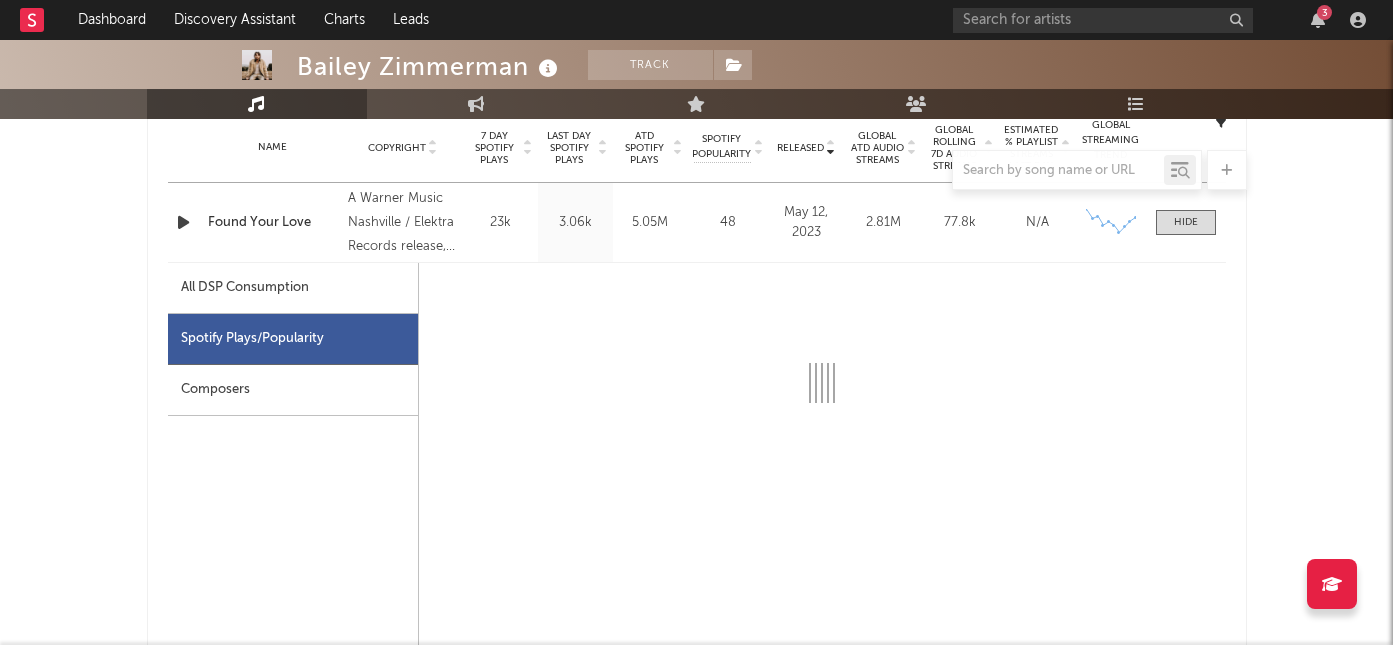 select on "6m" 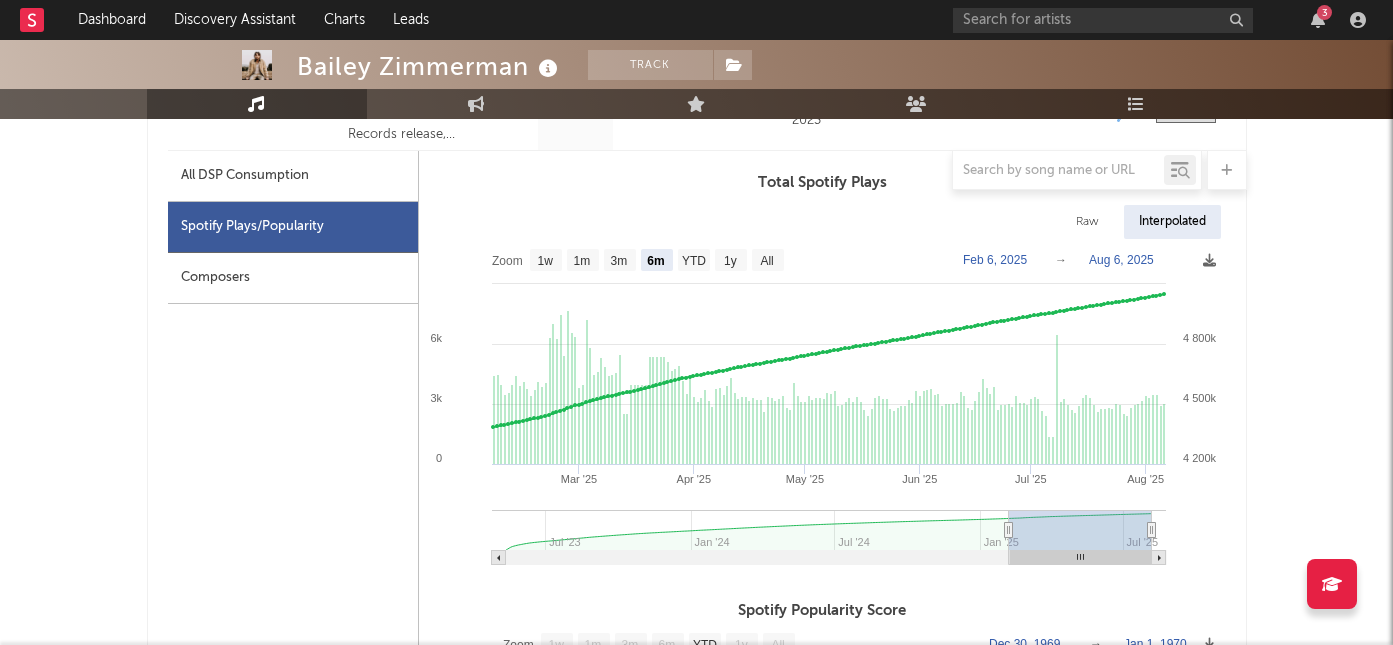 scroll, scrollTop: 986, scrollLeft: 0, axis: vertical 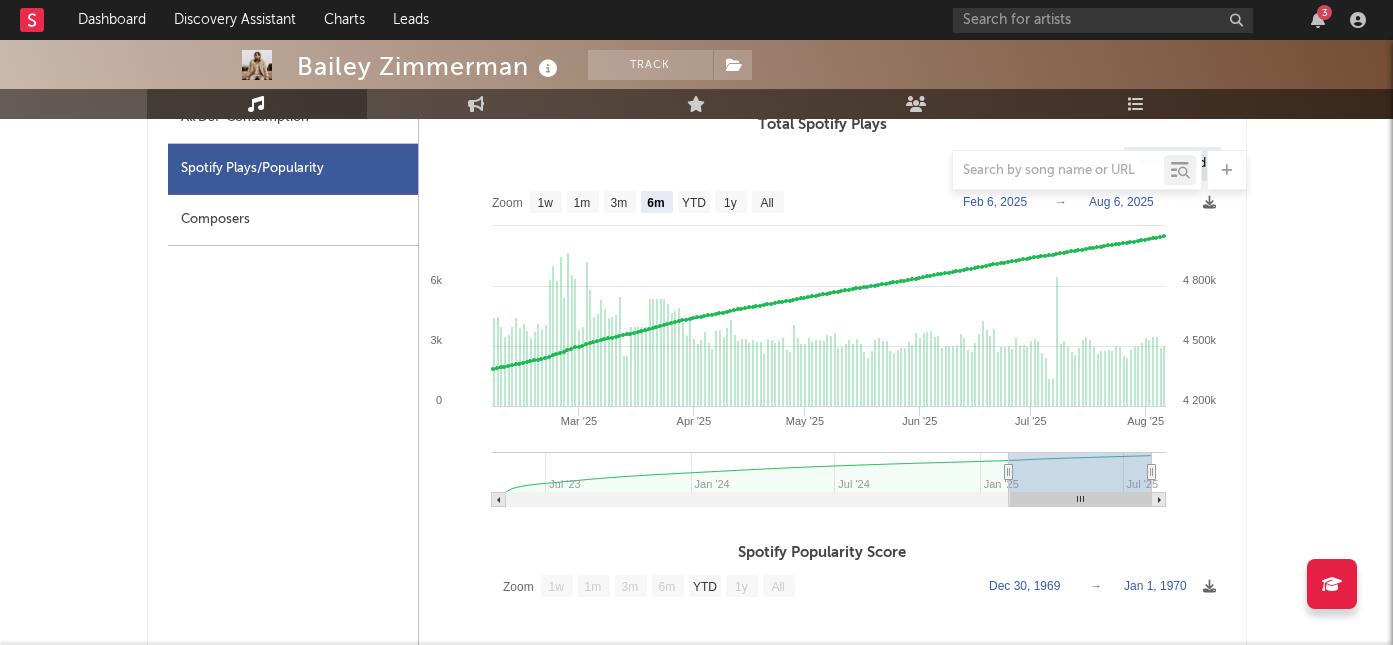 type on "2025-02-04" 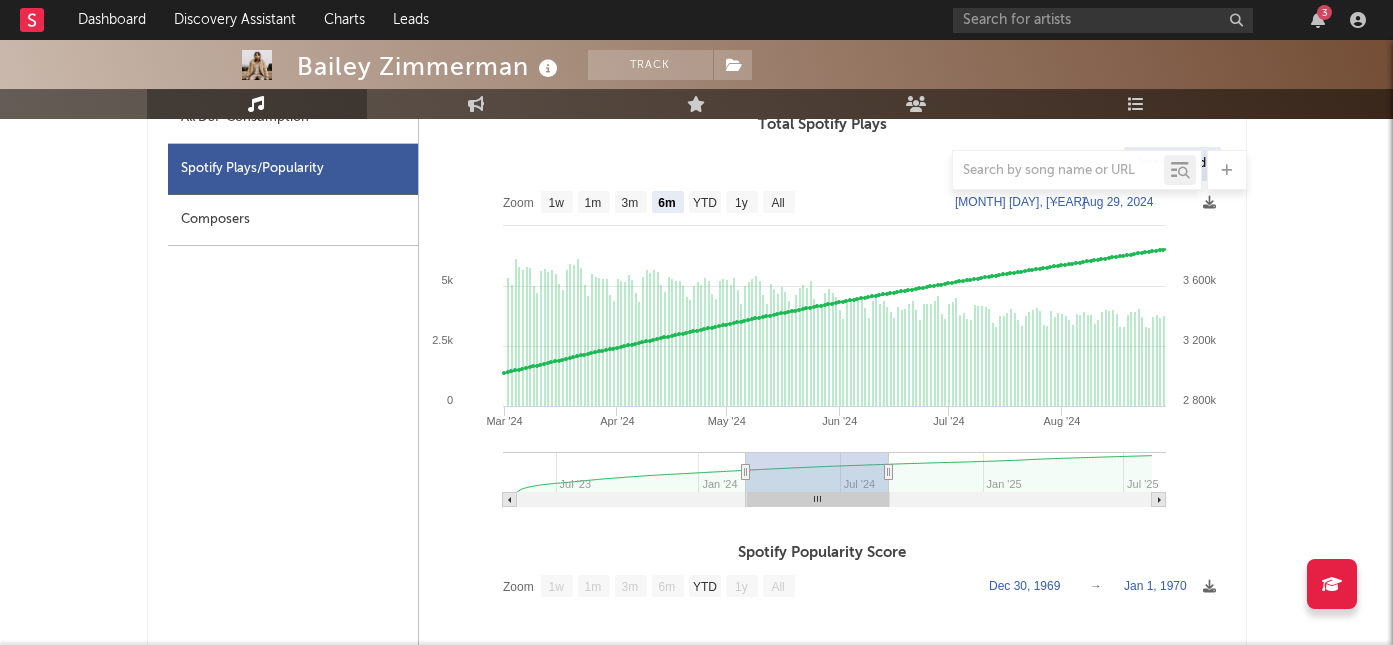 type on "2024-02-22" 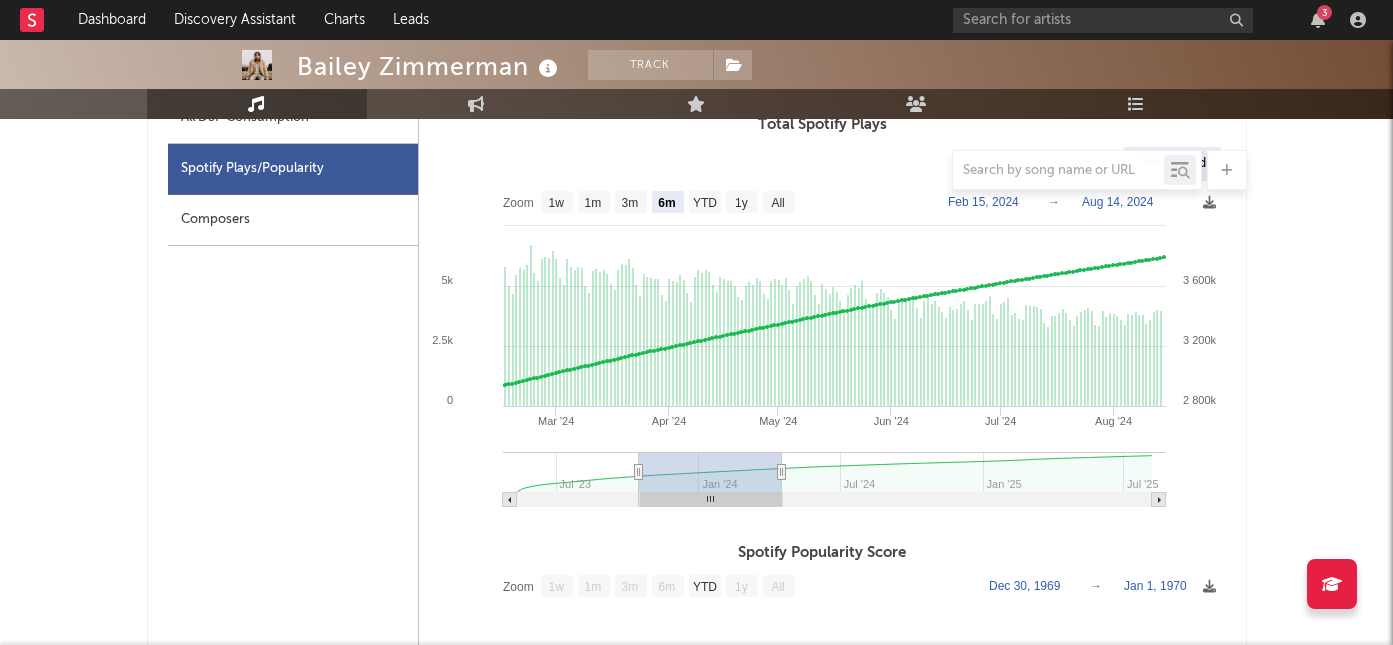 type on "2023-05-26" 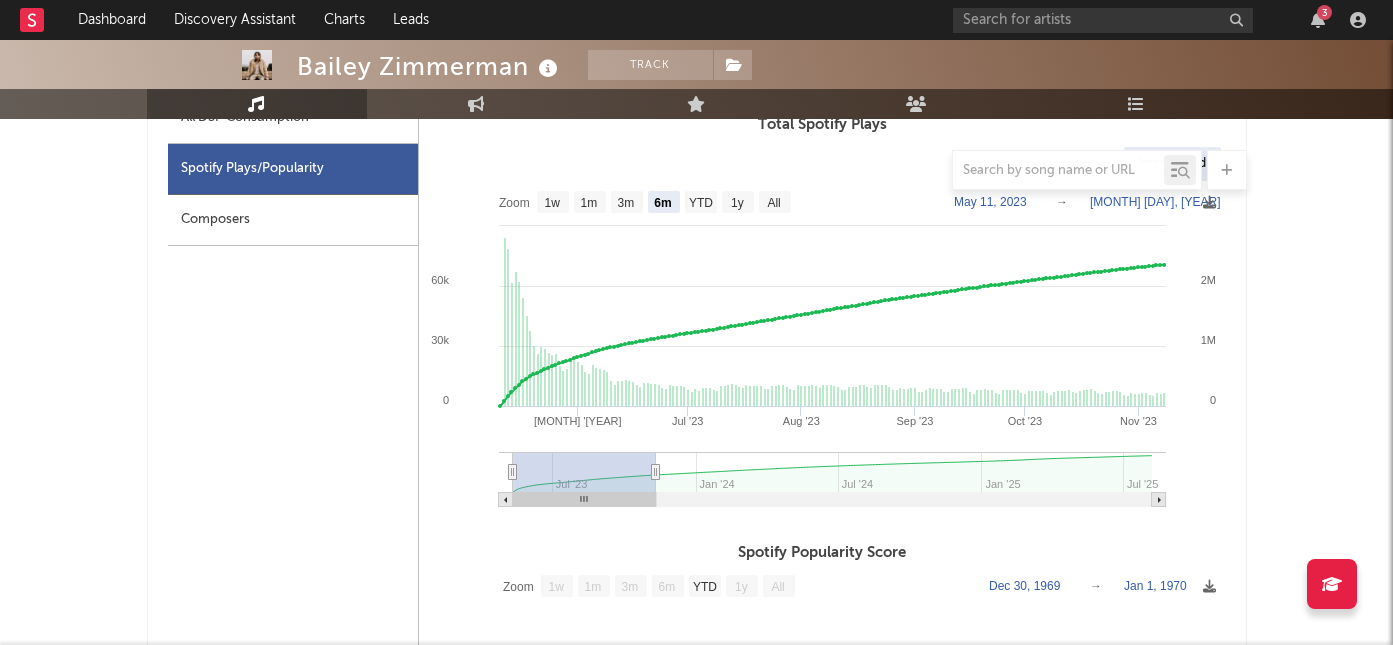 drag, startPoint x: 1030, startPoint y: 483, endPoint x: 466, endPoint y: 486, distance: 564.008 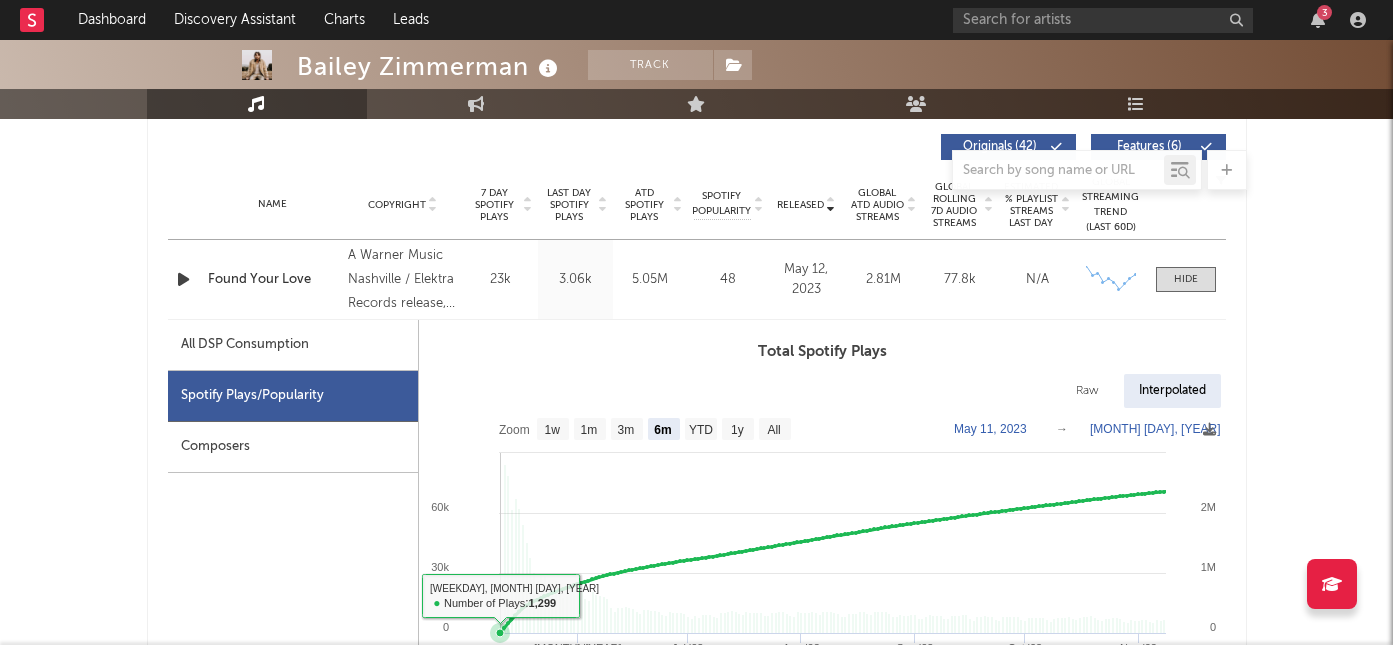 scroll, scrollTop: 745, scrollLeft: 0, axis: vertical 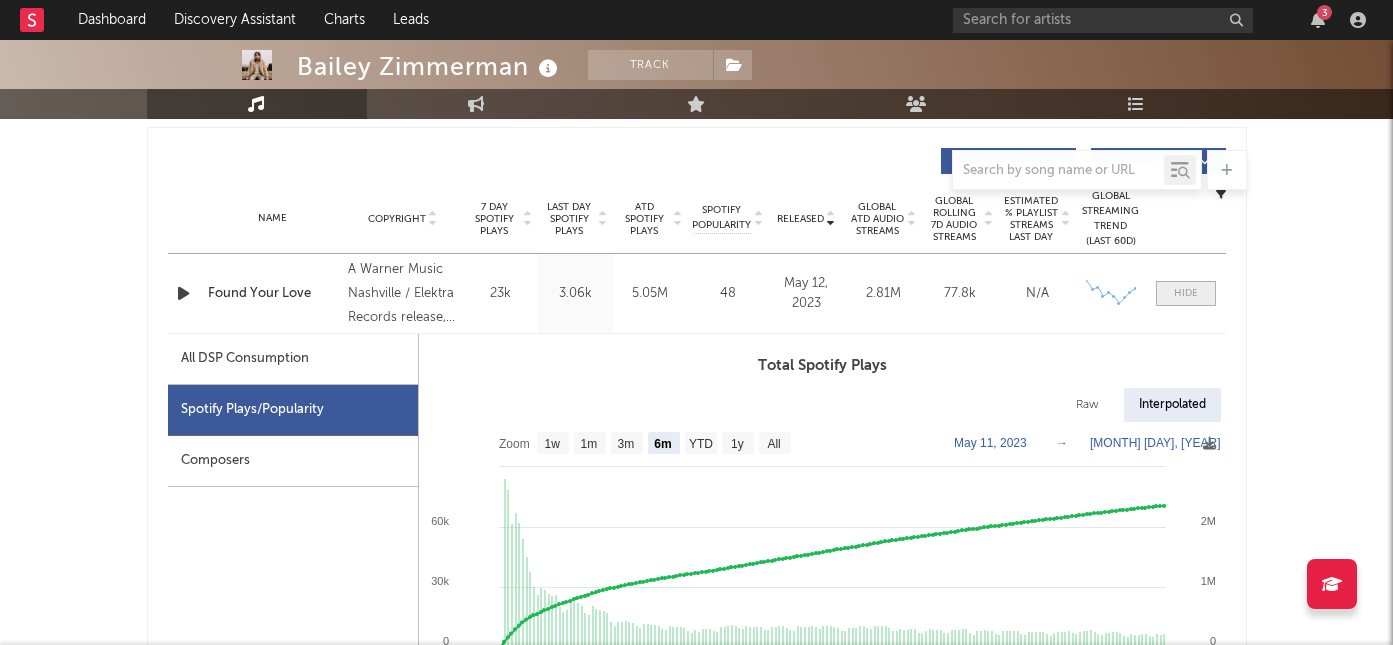 click at bounding box center [1186, 293] 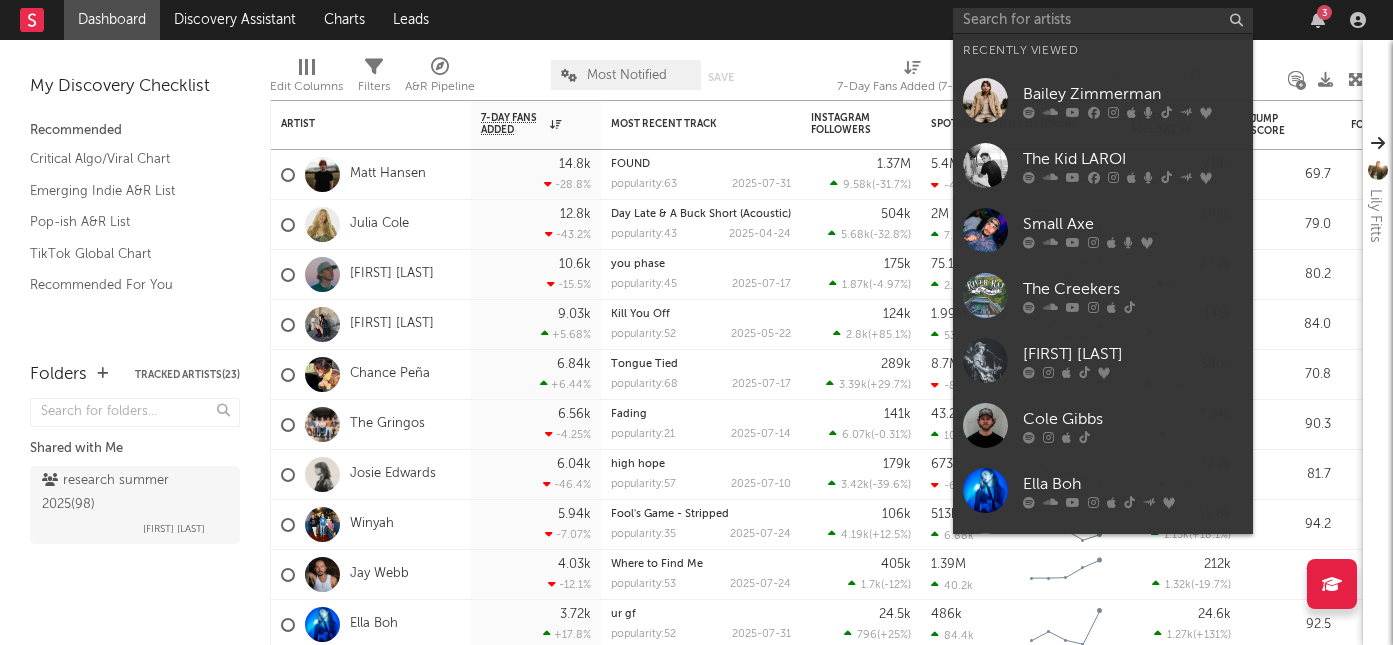 scroll, scrollTop: 0, scrollLeft: 0, axis: both 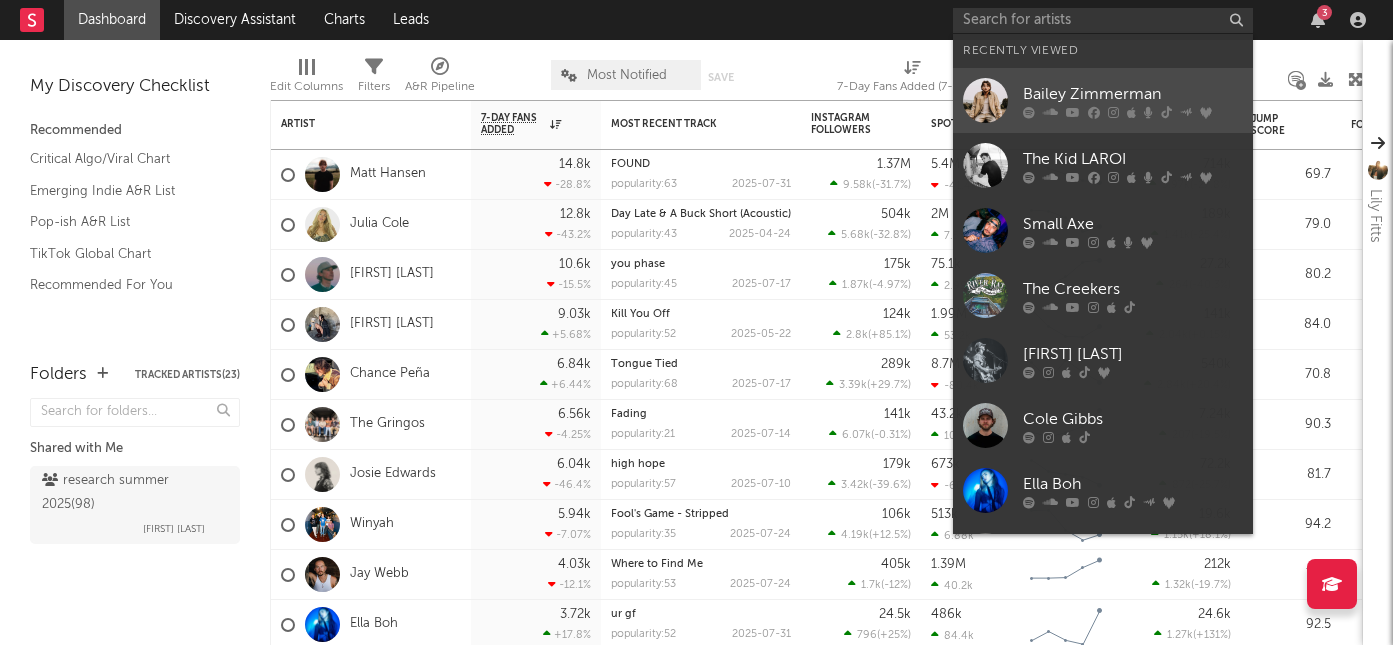 click on "Bailey Zimmerman" at bounding box center (1133, 94) 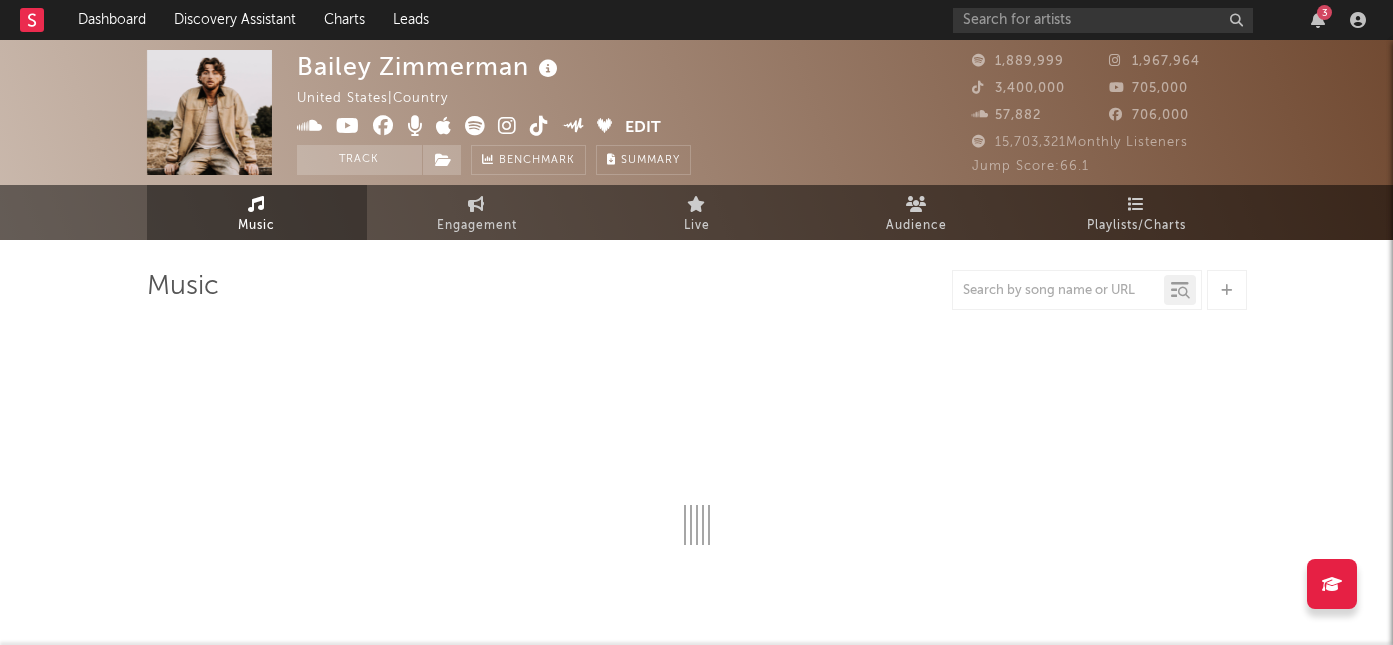 select on "6m" 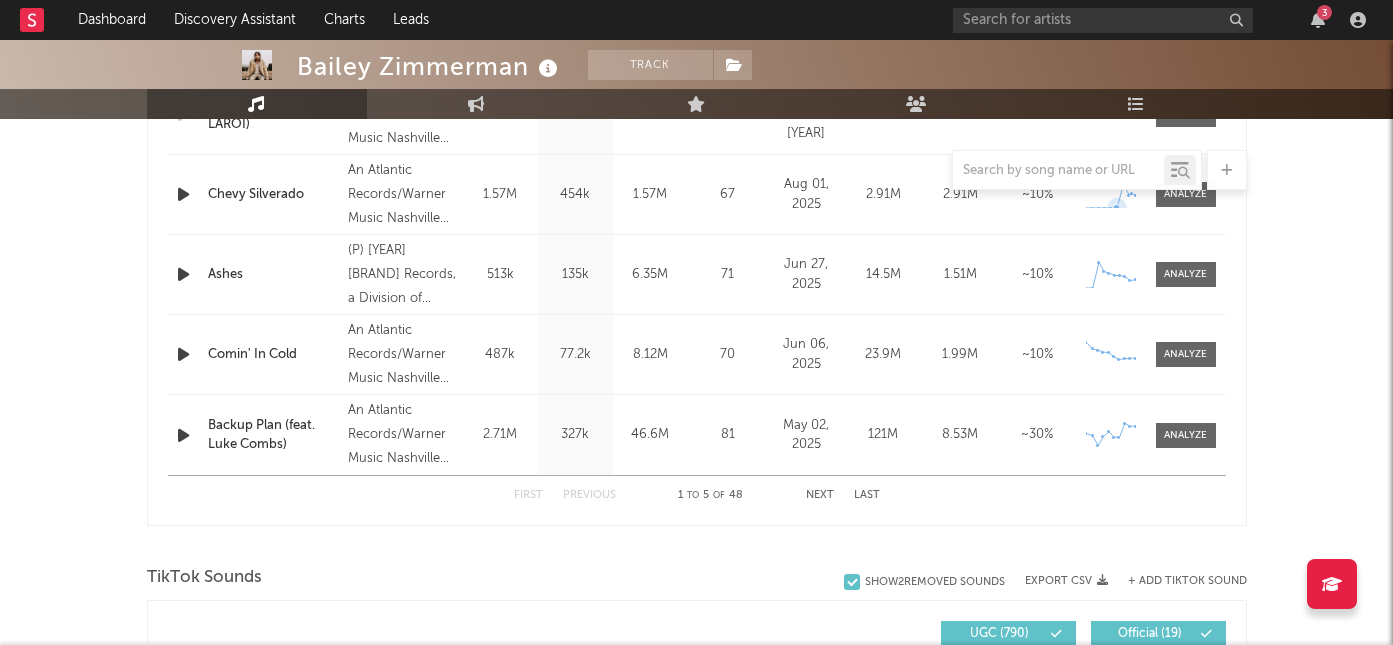 scroll, scrollTop: 948, scrollLeft: 0, axis: vertical 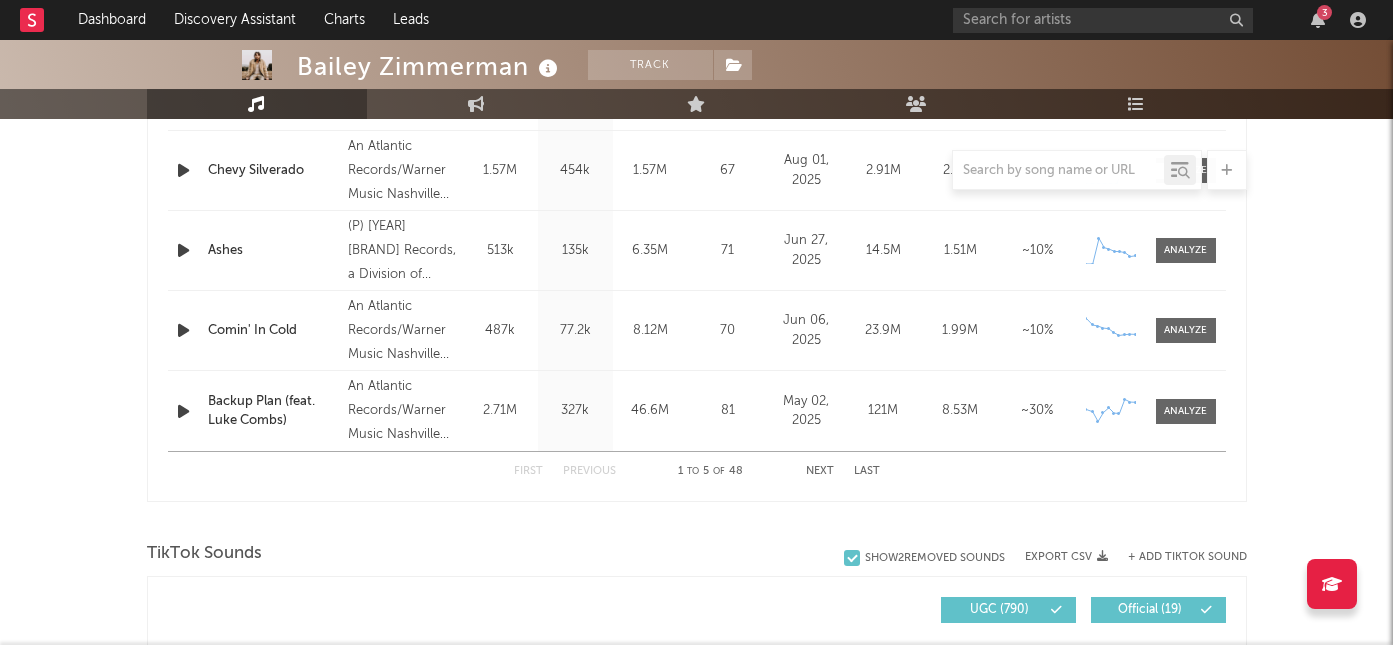 click on "Next" at bounding box center (820, 471) 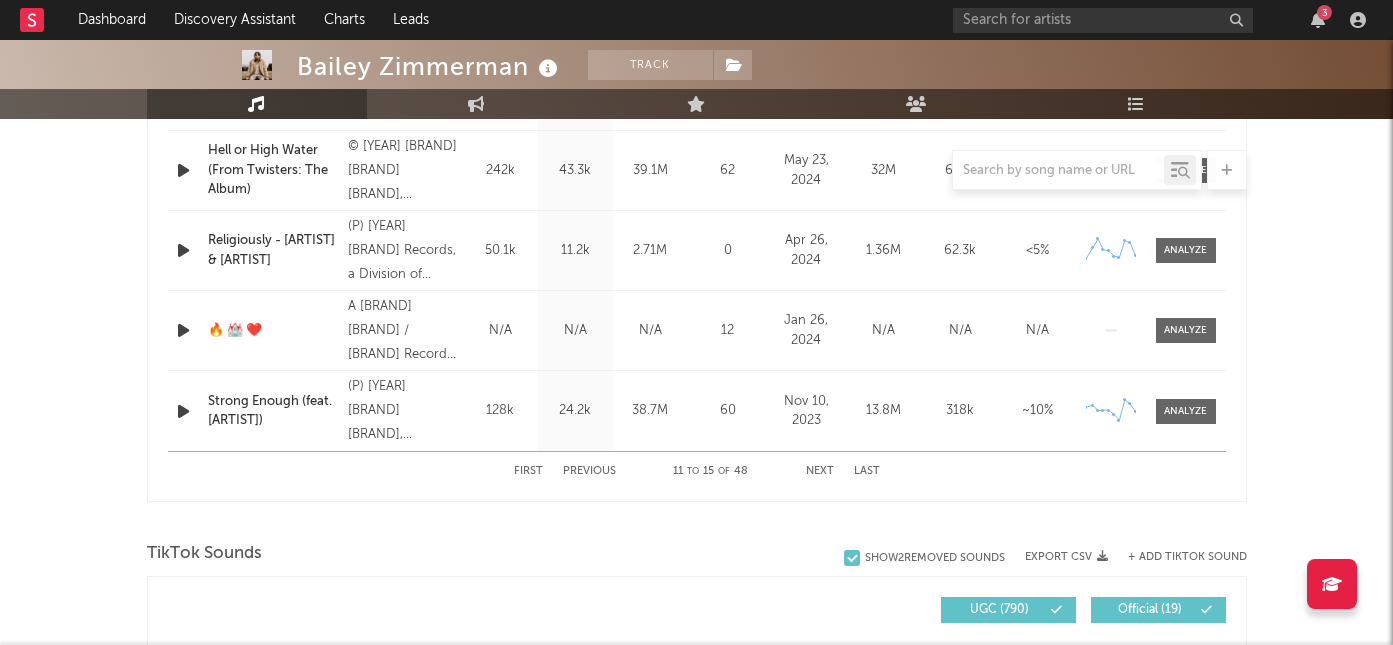 click on "Next" at bounding box center [820, 471] 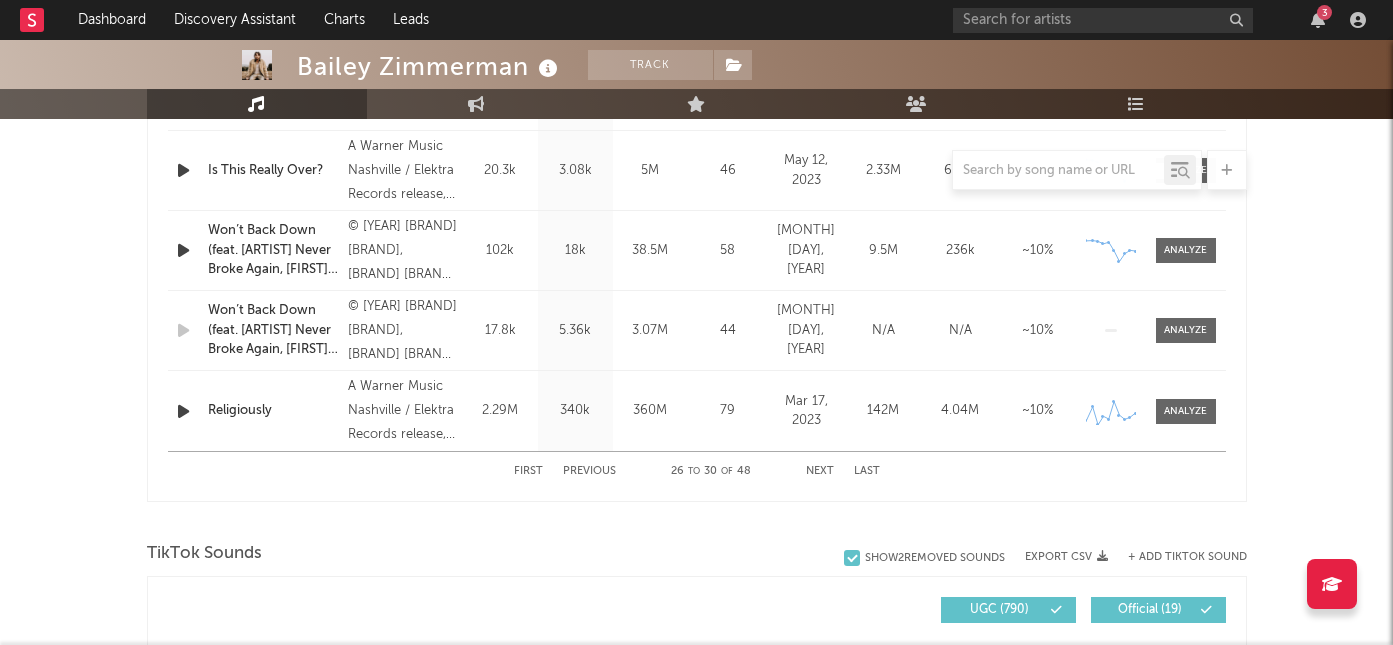 click on "Next" at bounding box center [820, 471] 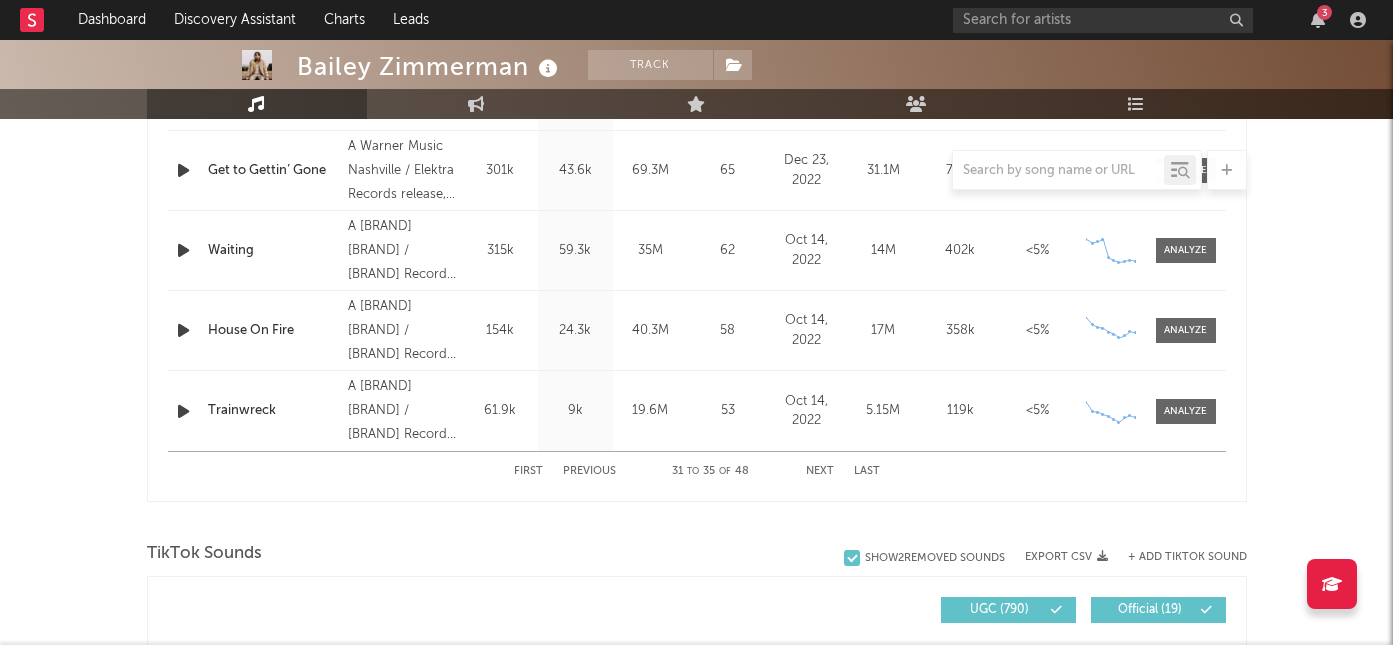click on "Next" at bounding box center [820, 471] 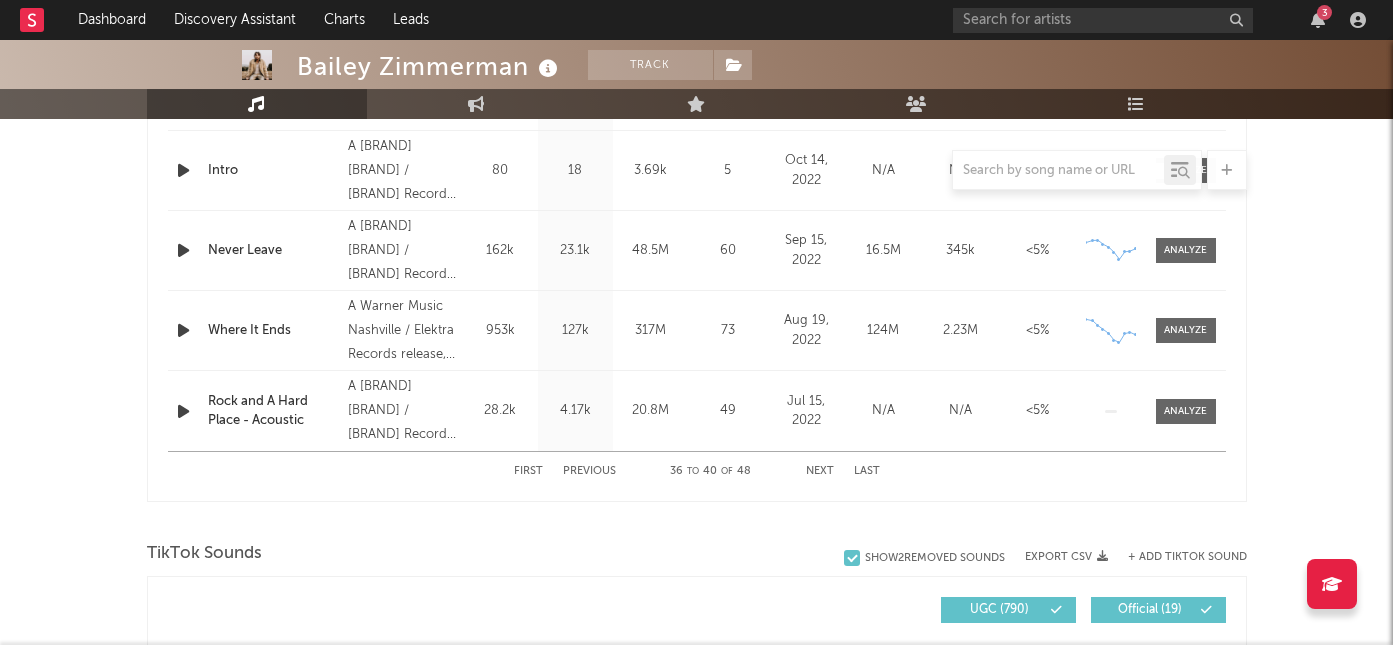 click on "First Previous [NUMBER] to [NUMBER] of [NUMBER] Next Last" at bounding box center [697, 471] 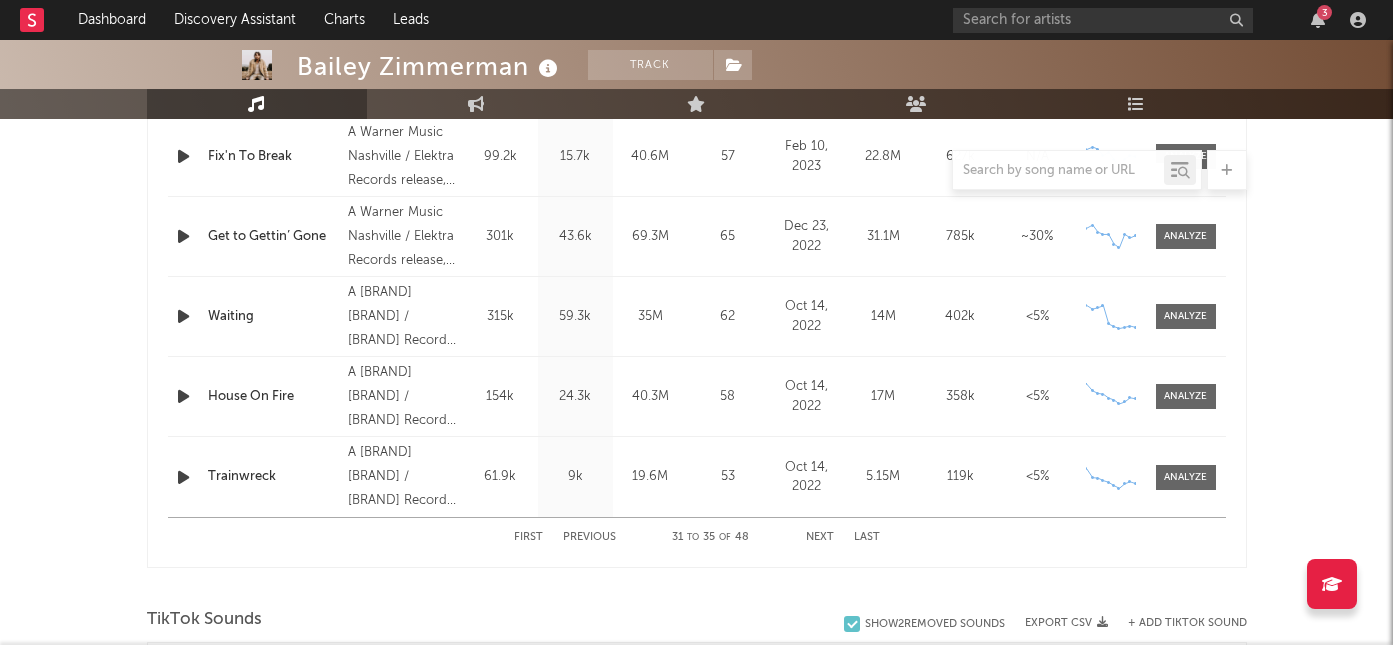 scroll, scrollTop: 879, scrollLeft: 0, axis: vertical 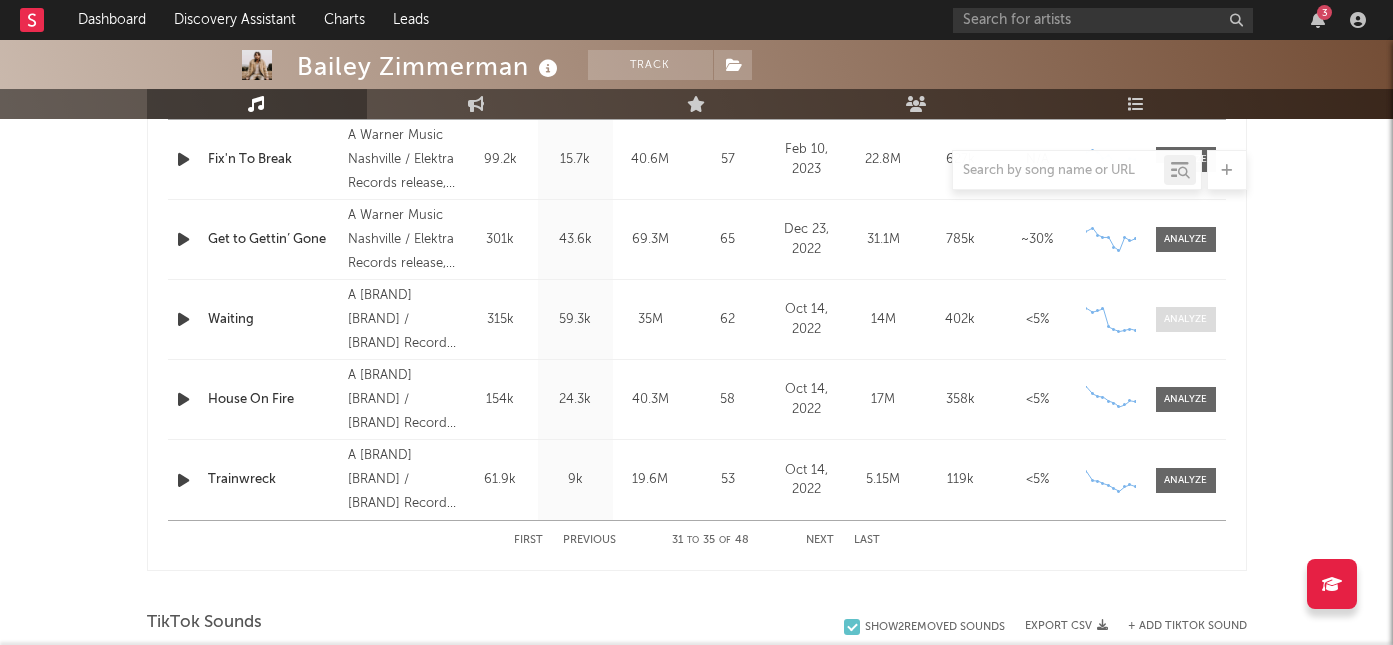 click at bounding box center [1186, 319] 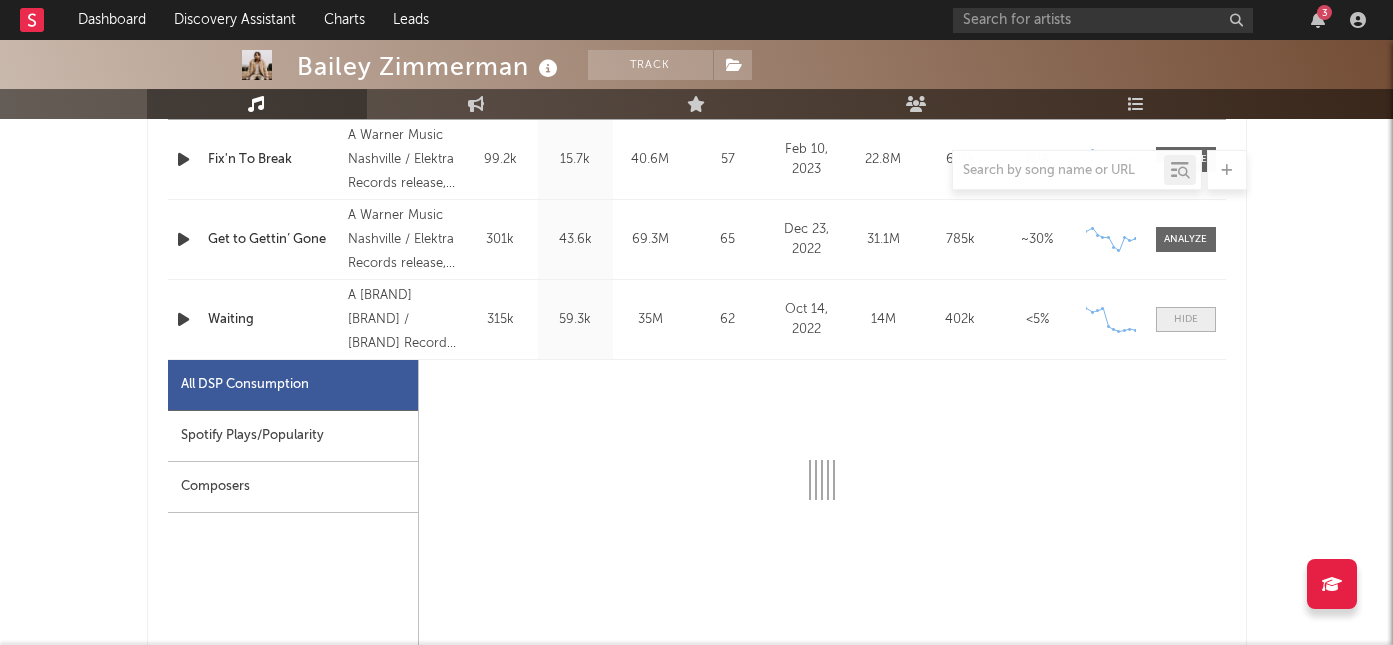 click at bounding box center (1186, 319) 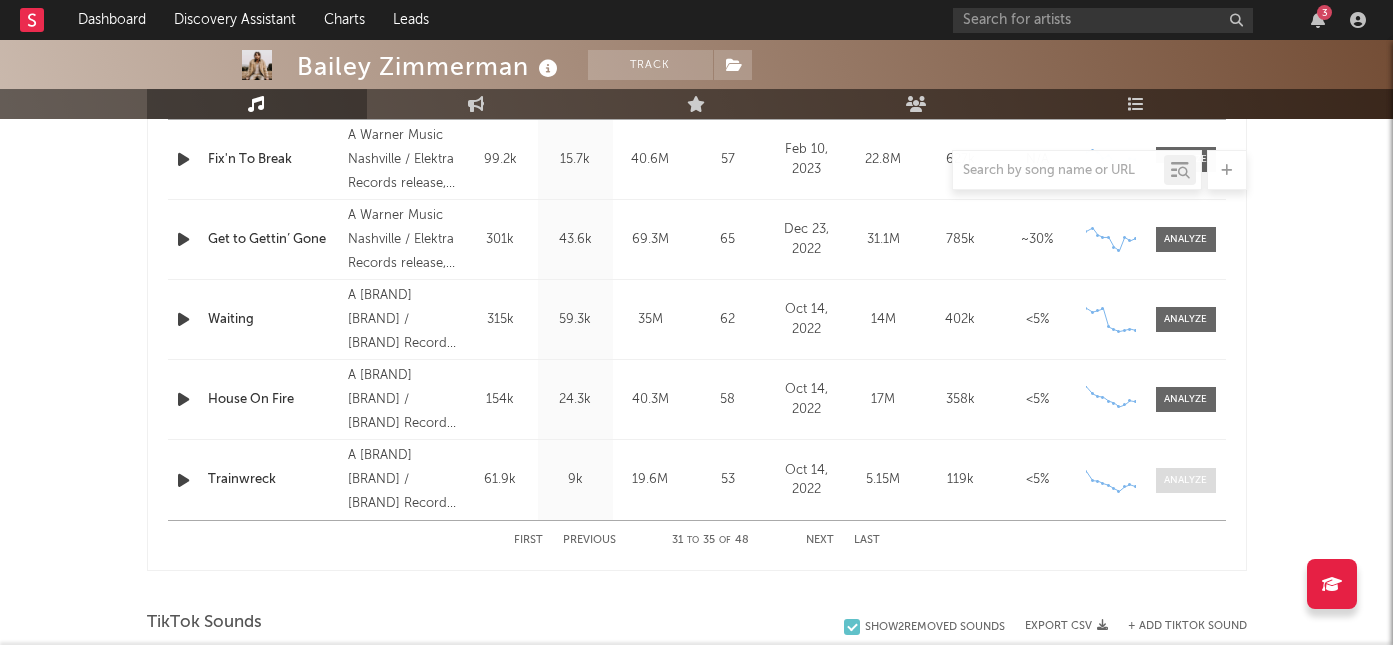 click at bounding box center (1185, 480) 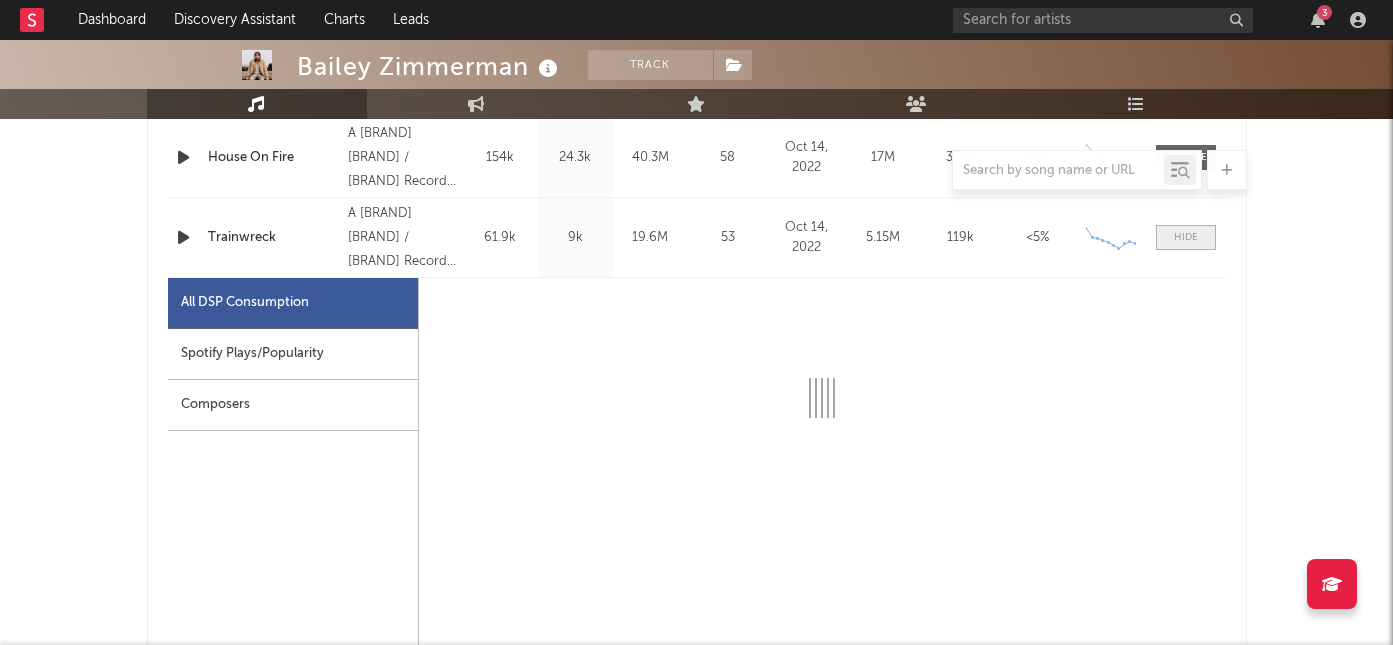 scroll, scrollTop: 1302, scrollLeft: 0, axis: vertical 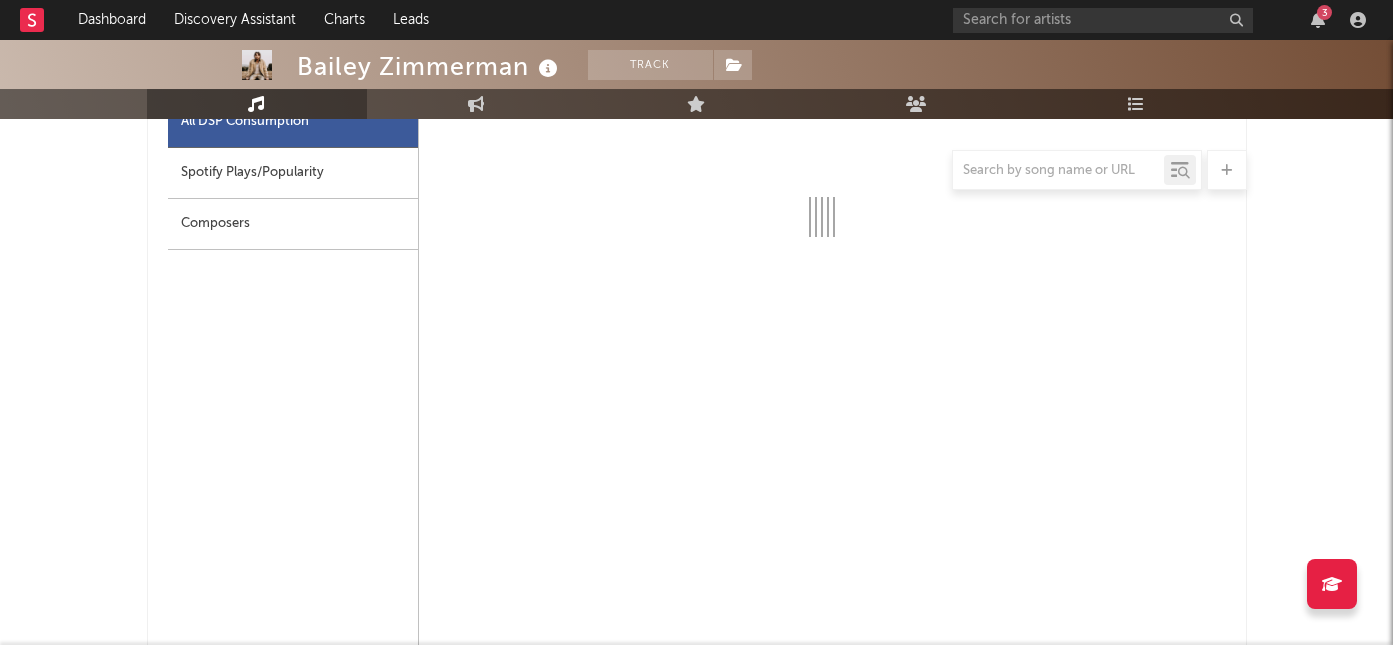 select on "6m" 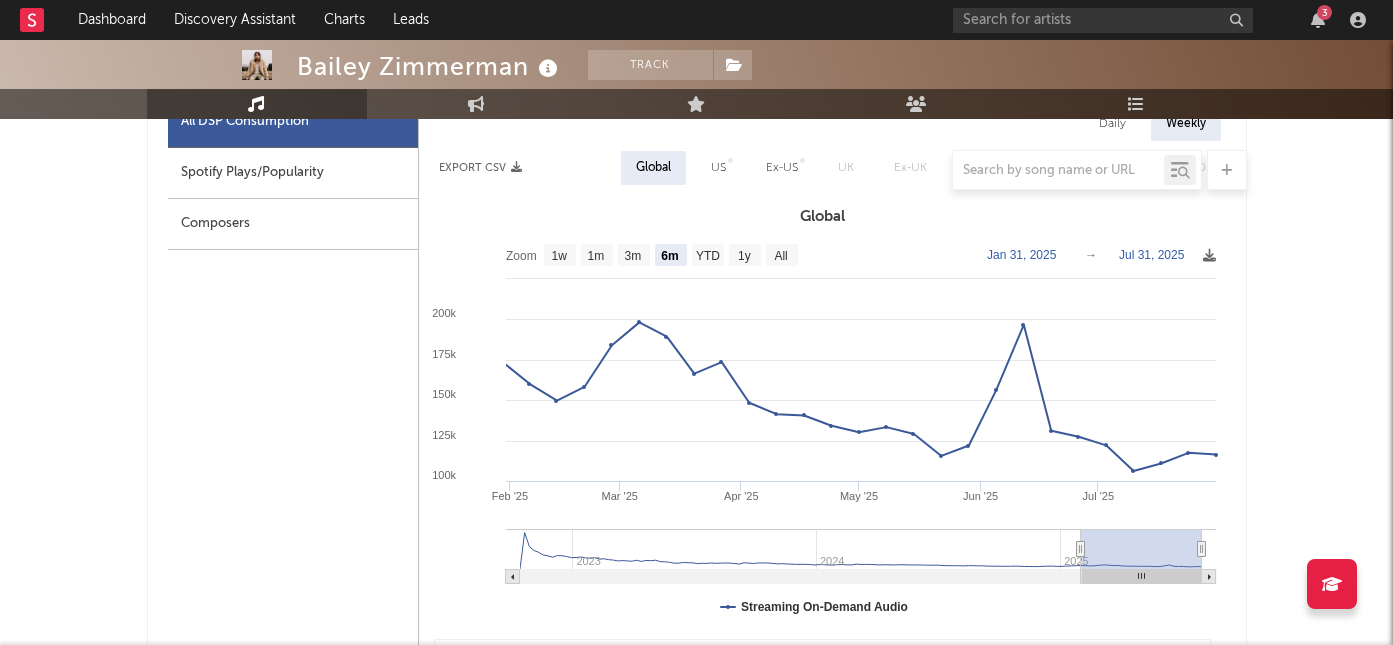 click at bounding box center (697, 170) 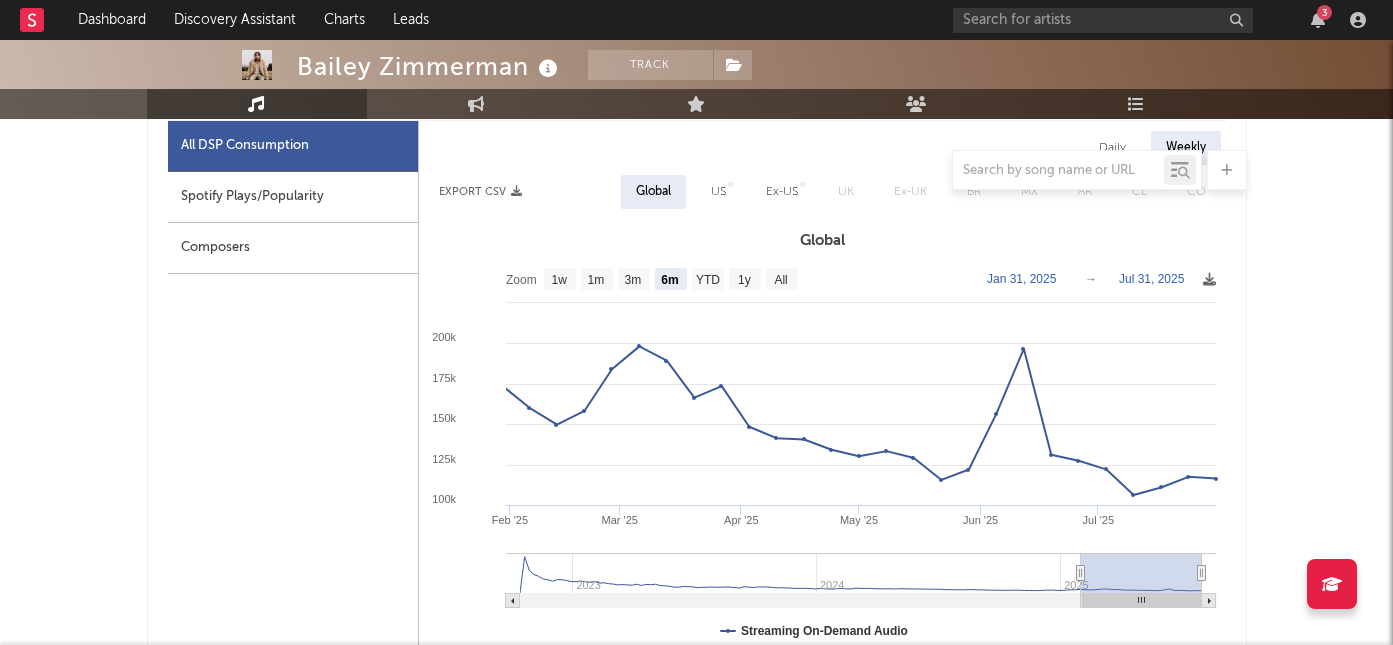 click on "Spotify Plays/Popularity" at bounding box center (293, 197) 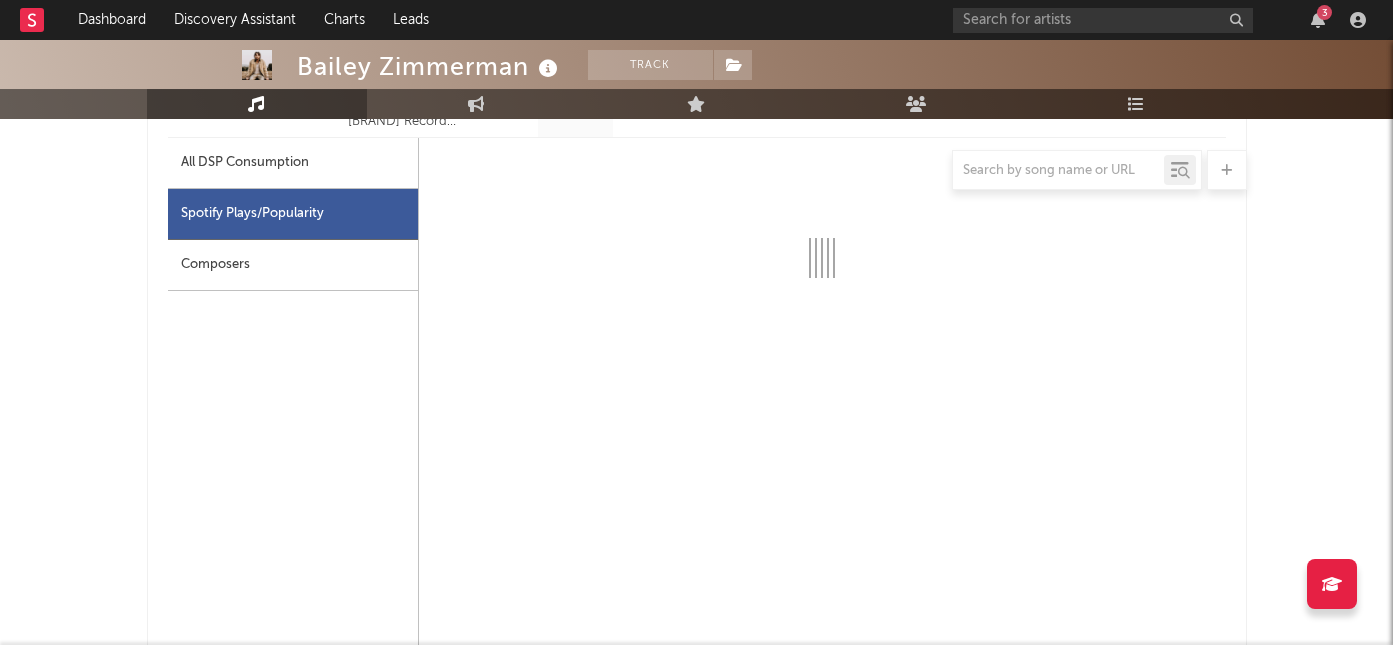select on "6m" 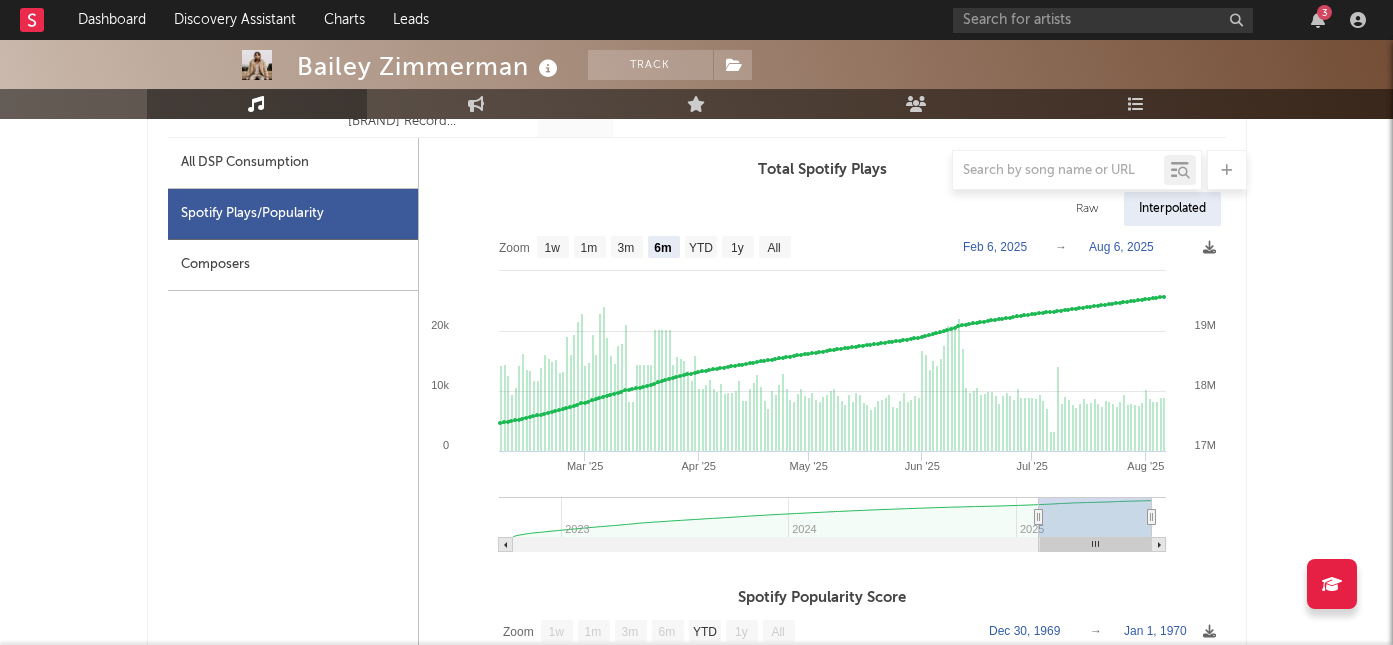 scroll, scrollTop: 1252, scrollLeft: 0, axis: vertical 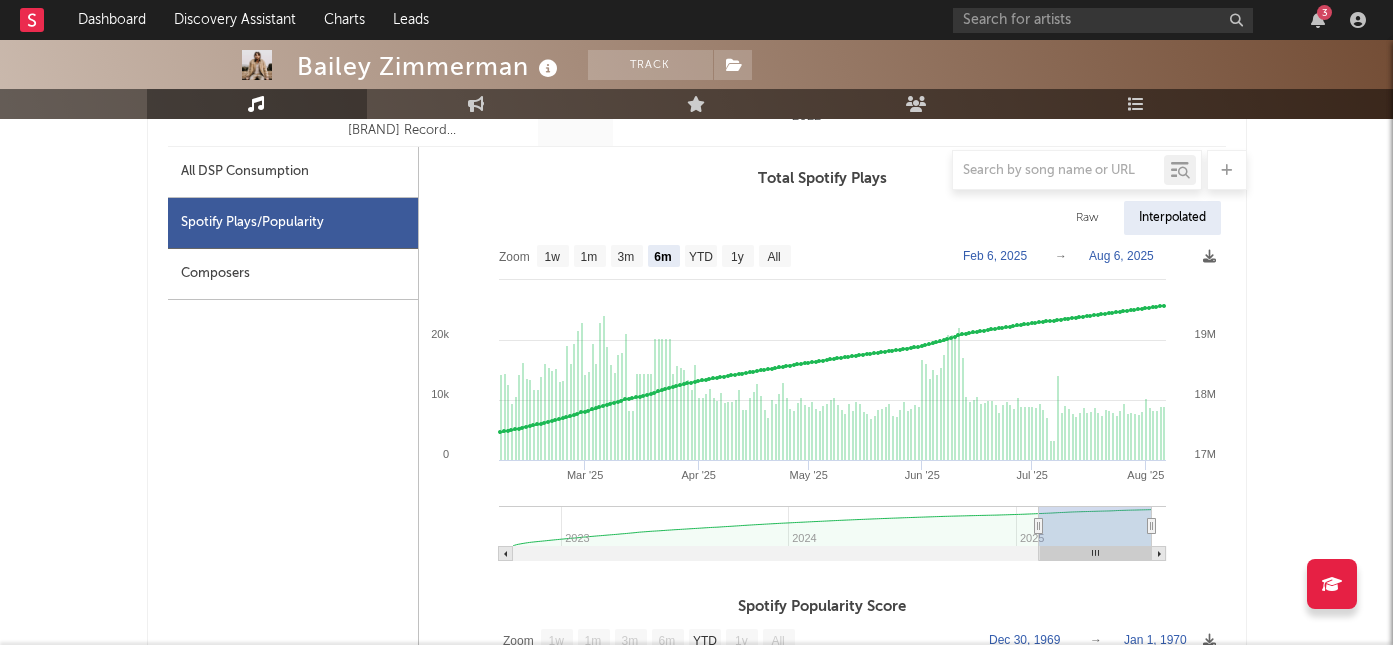 type on "2025-01-30" 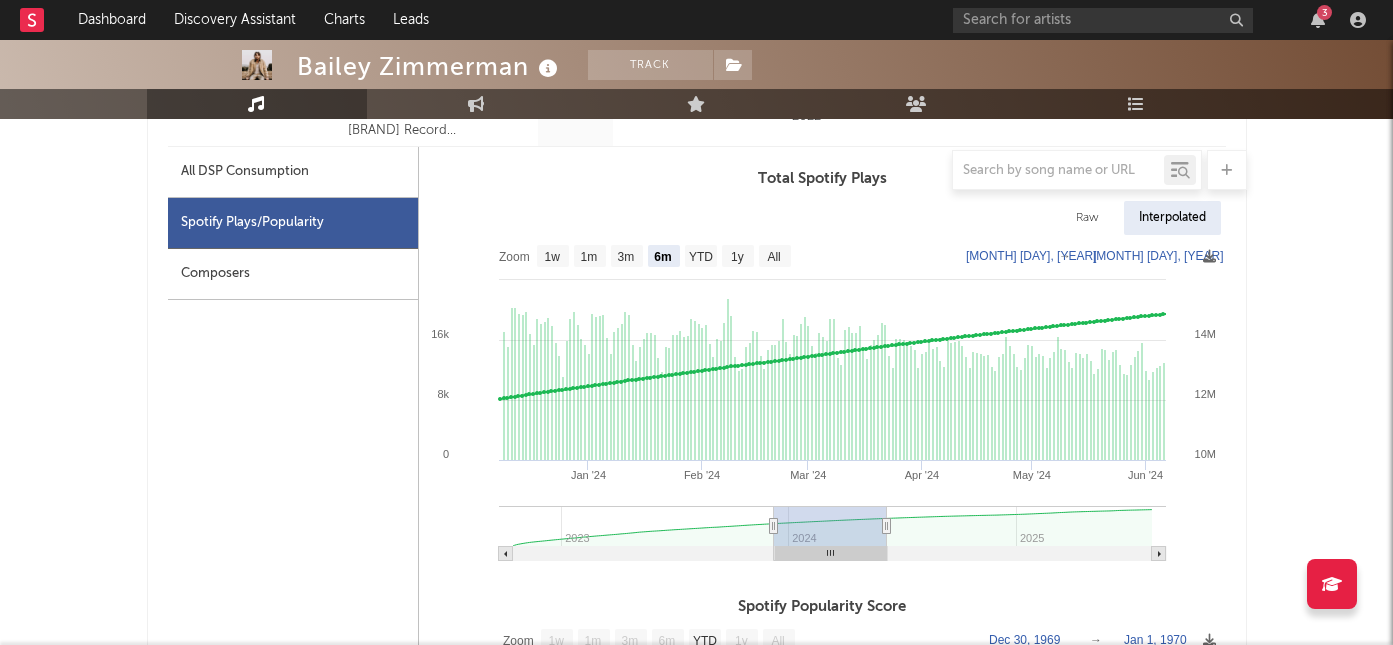 type on "[DATE]" 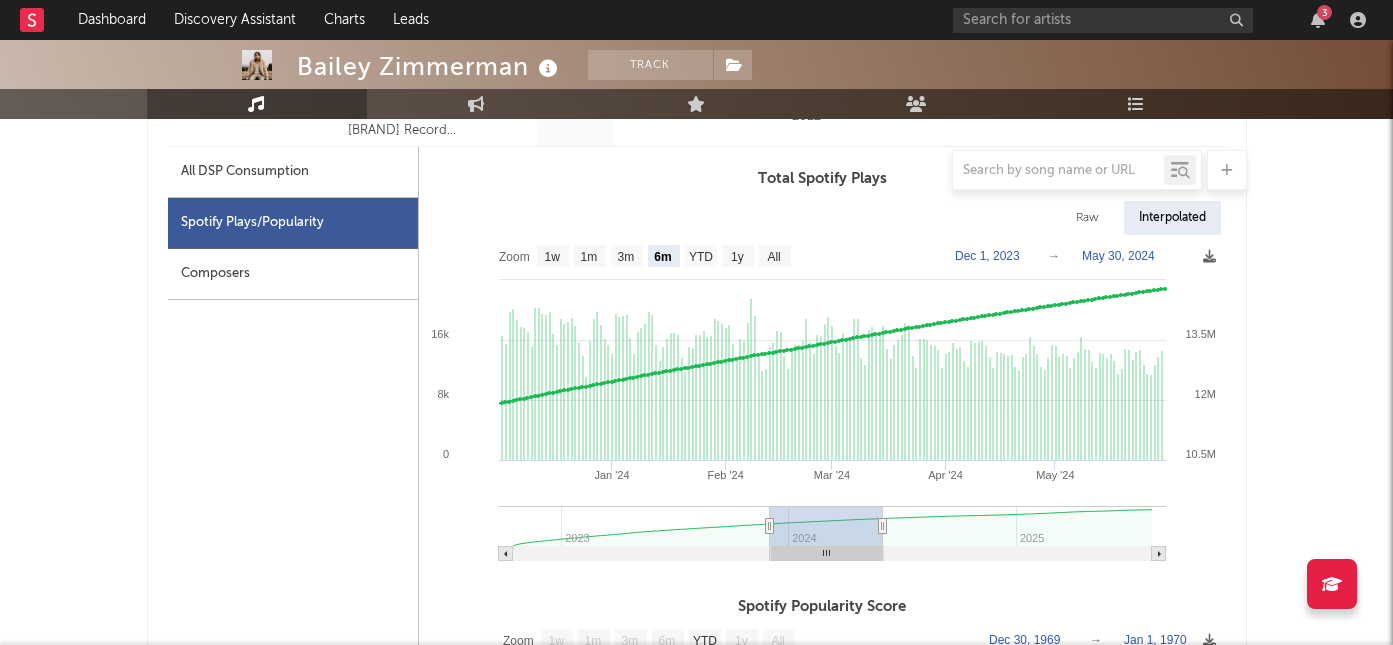 type on "2023-11-05" 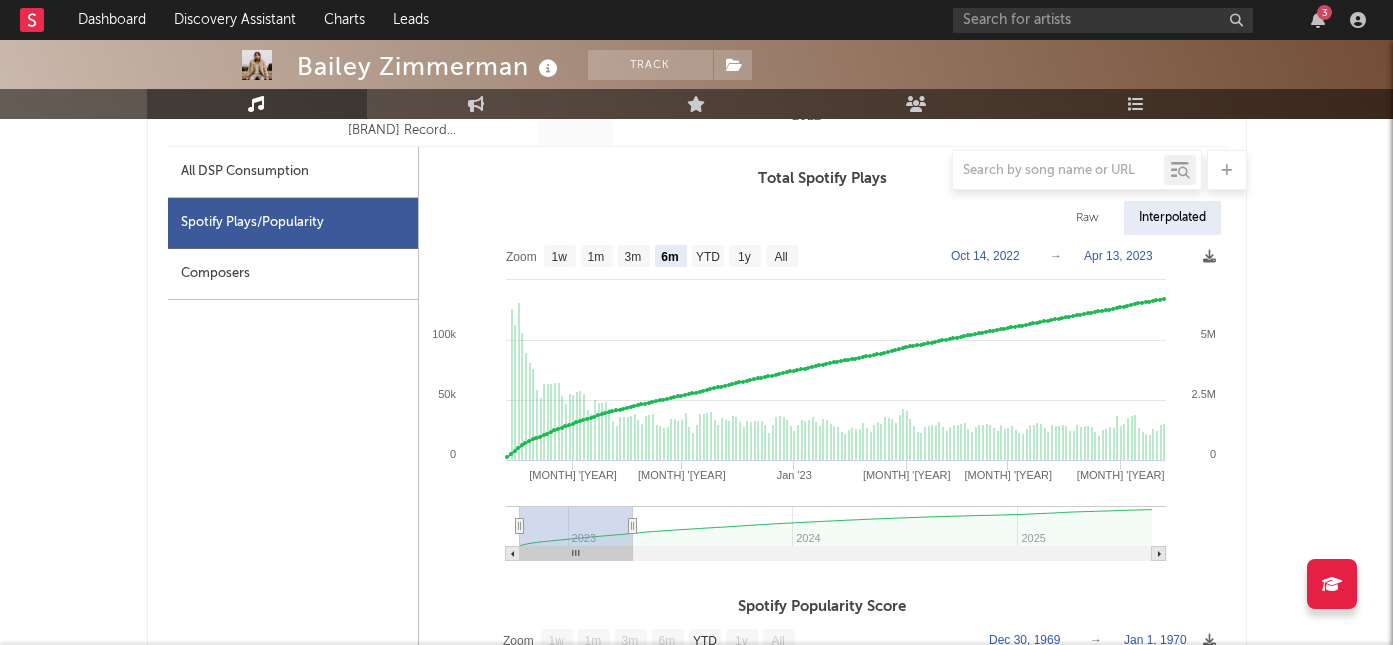 drag, startPoint x: 1066, startPoint y: 517, endPoint x: 474, endPoint y: 538, distance: 592.3724 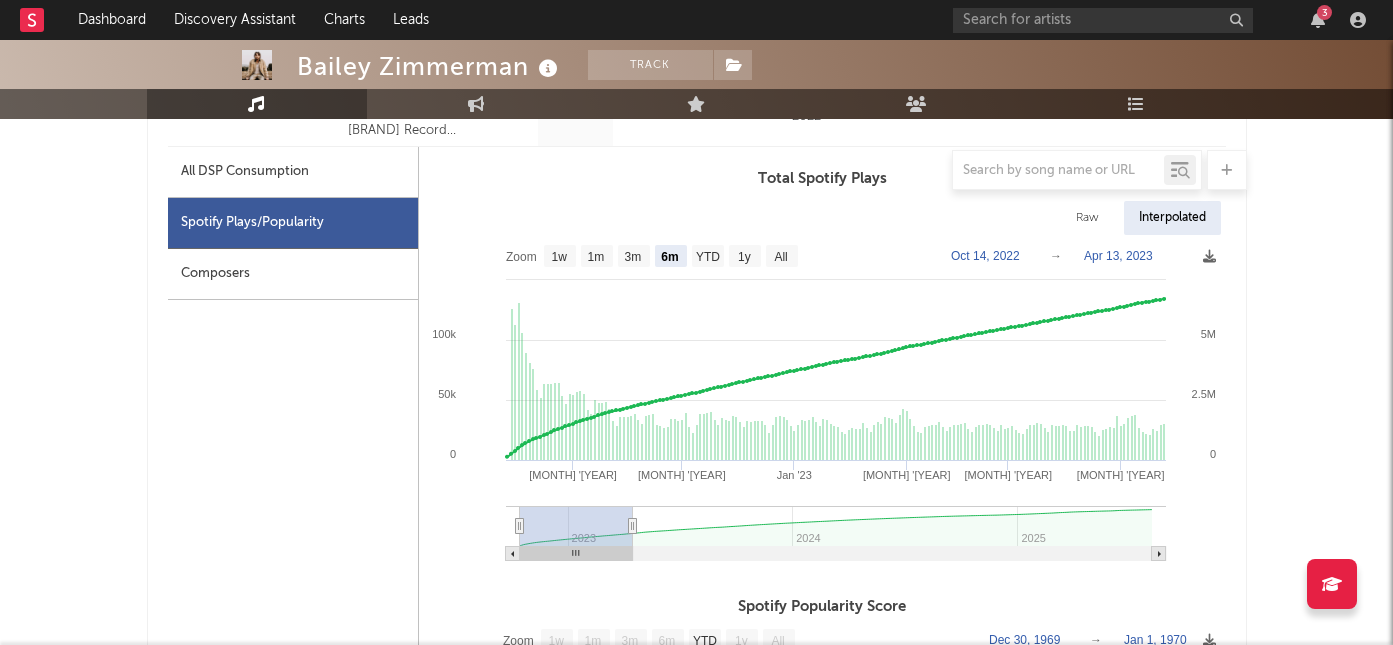 type on "[DATE]" 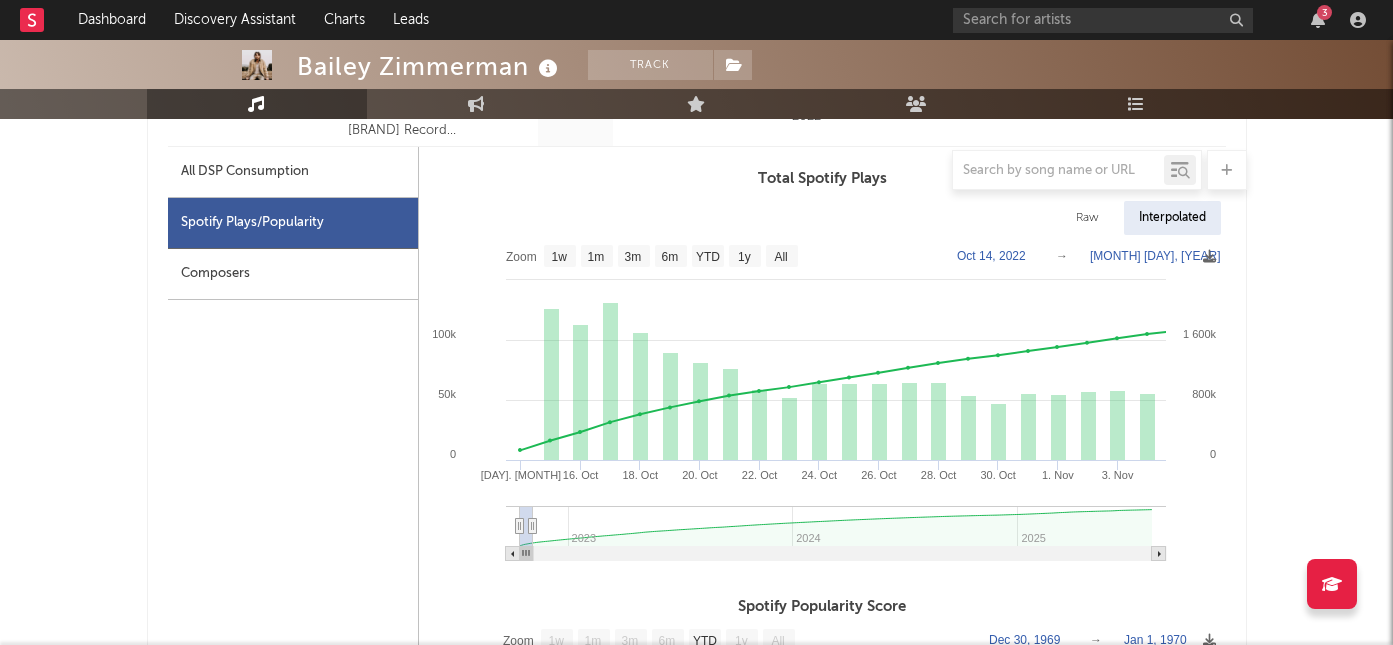 type on "2022-10-28" 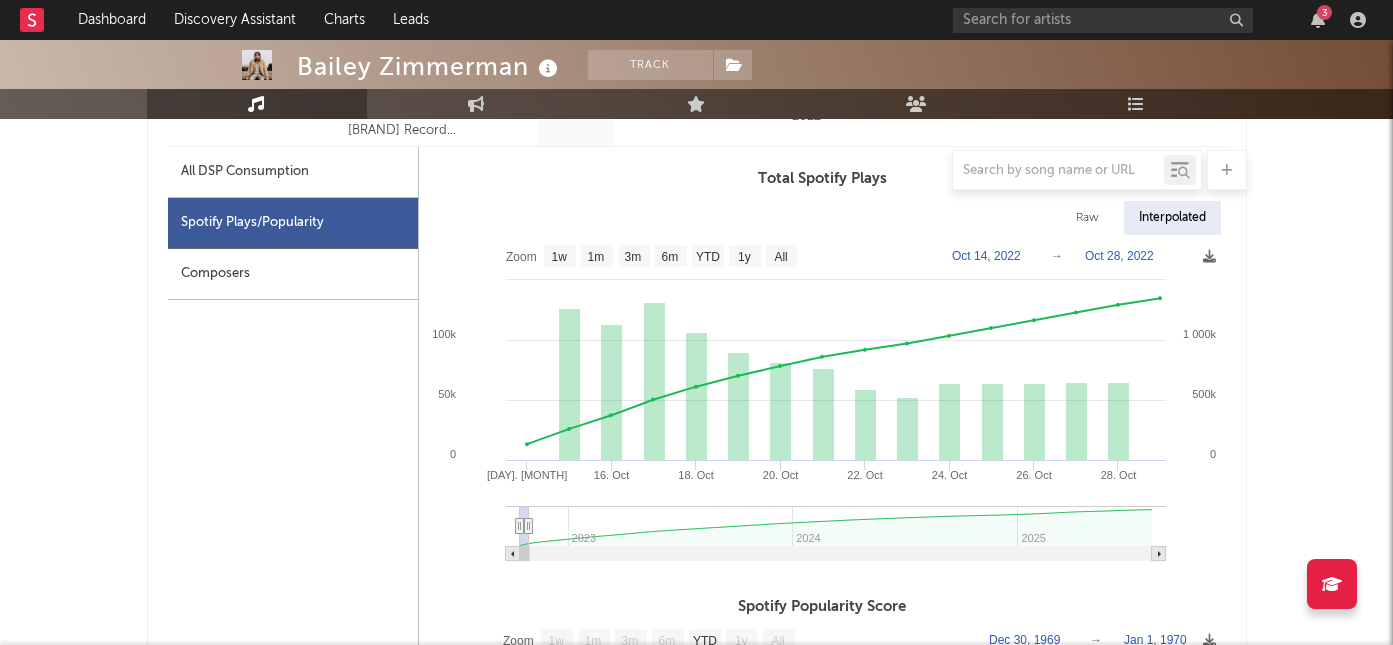 drag, startPoint x: 631, startPoint y: 527, endPoint x: 528, endPoint y: 523, distance: 103.077644 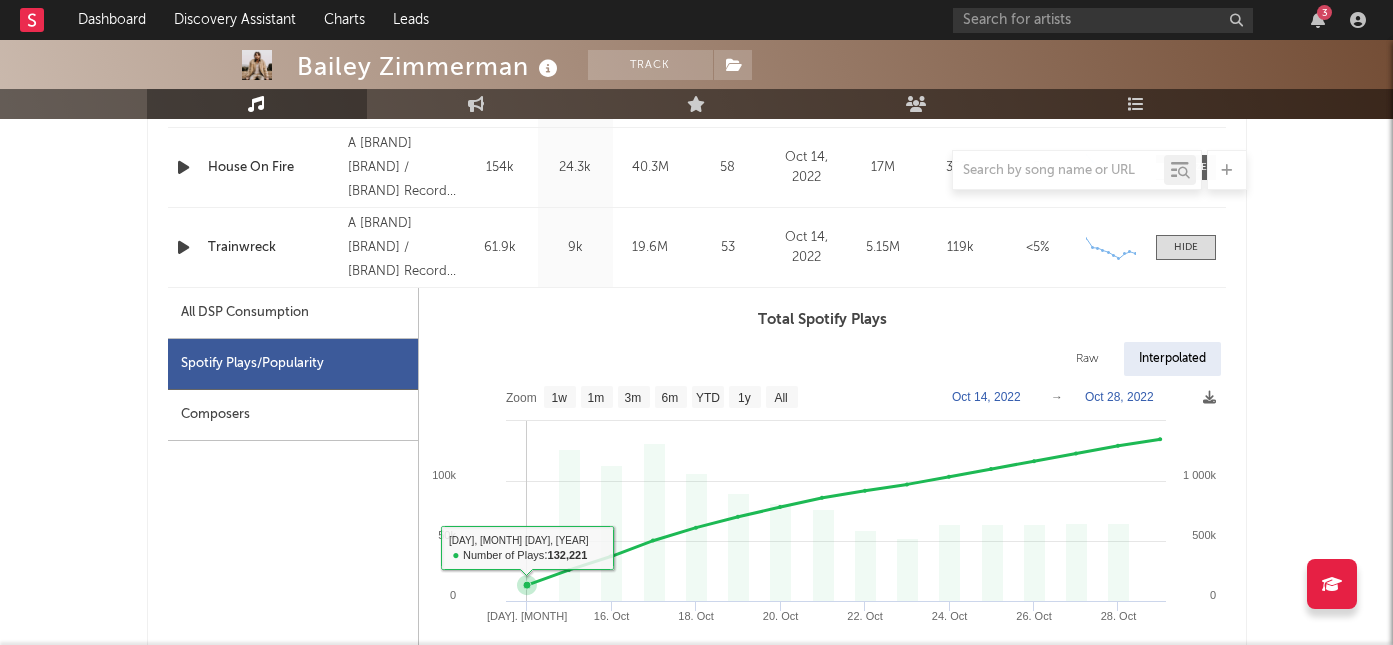scroll, scrollTop: 1044, scrollLeft: 0, axis: vertical 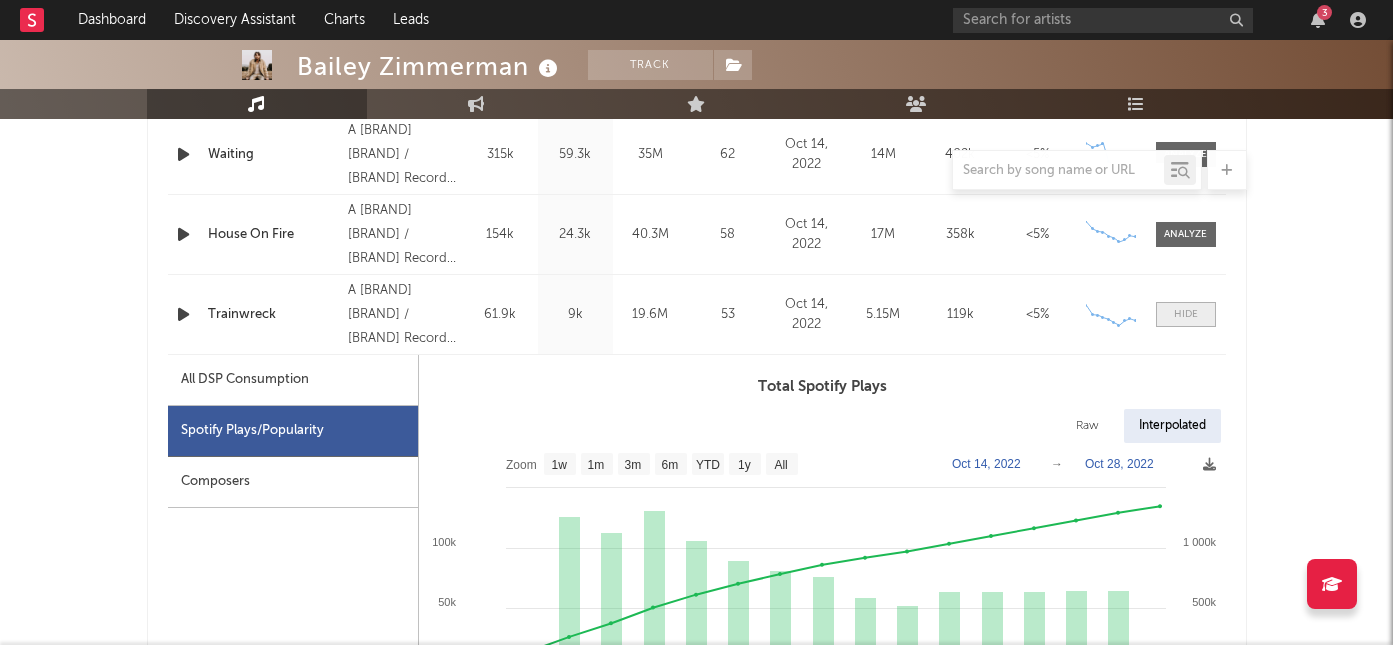 click at bounding box center [1186, 314] 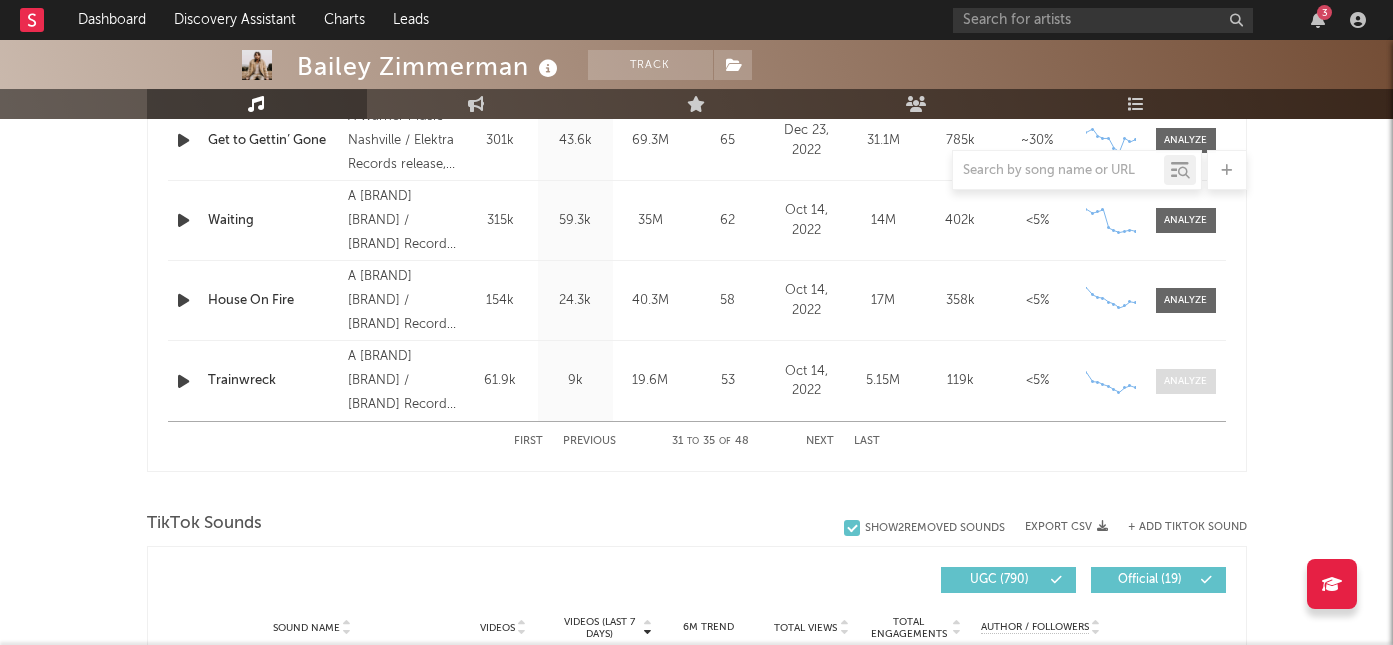 scroll, scrollTop: 974, scrollLeft: 0, axis: vertical 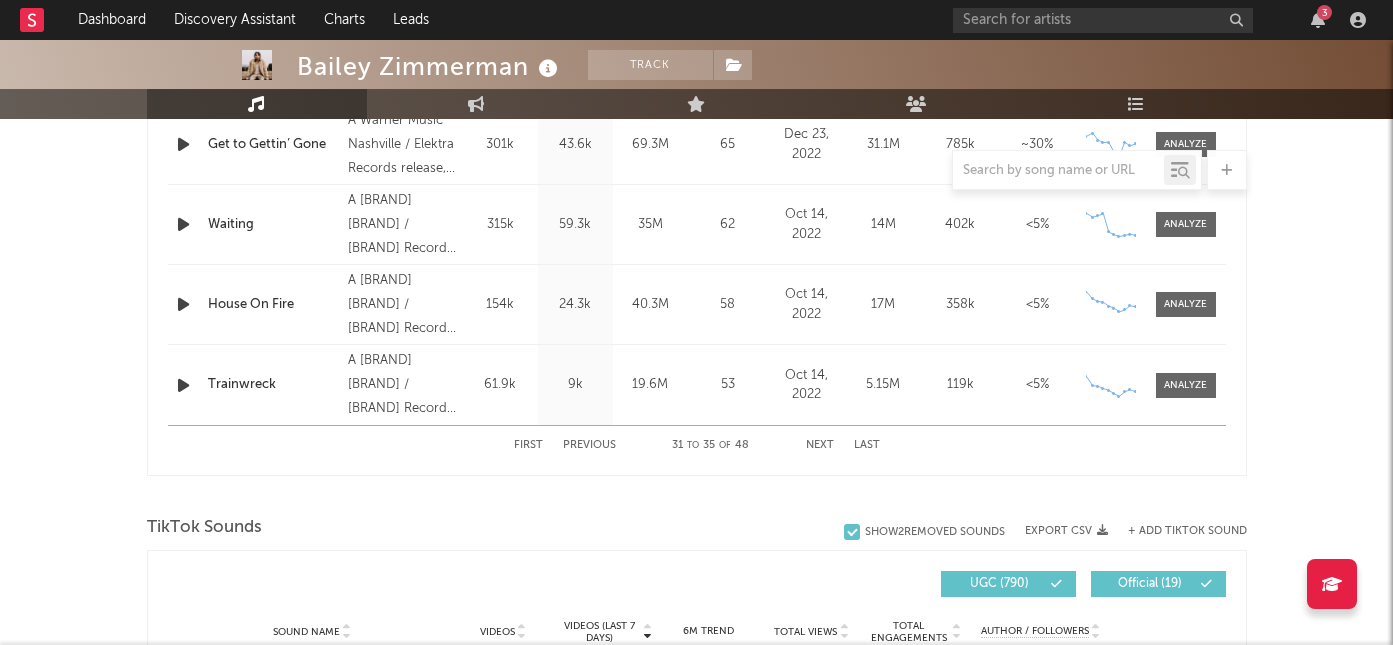 click on "Next" at bounding box center [820, 445] 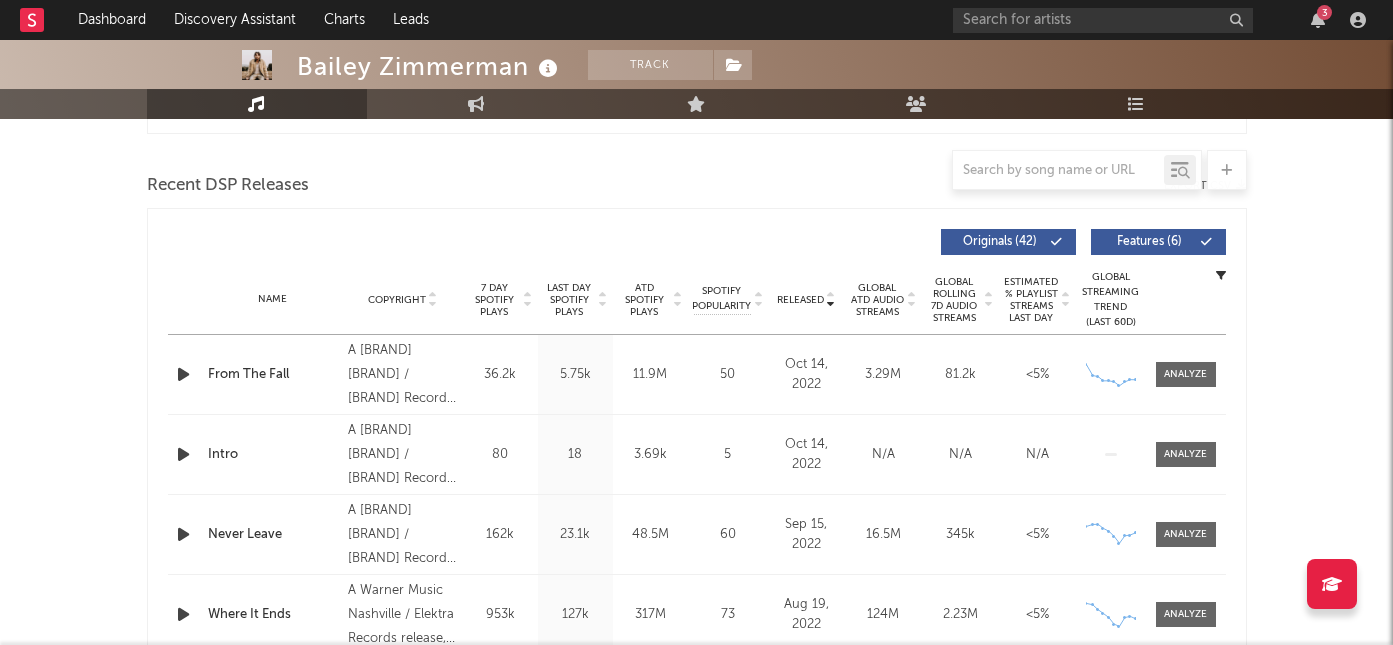 scroll, scrollTop: 659, scrollLeft: 0, axis: vertical 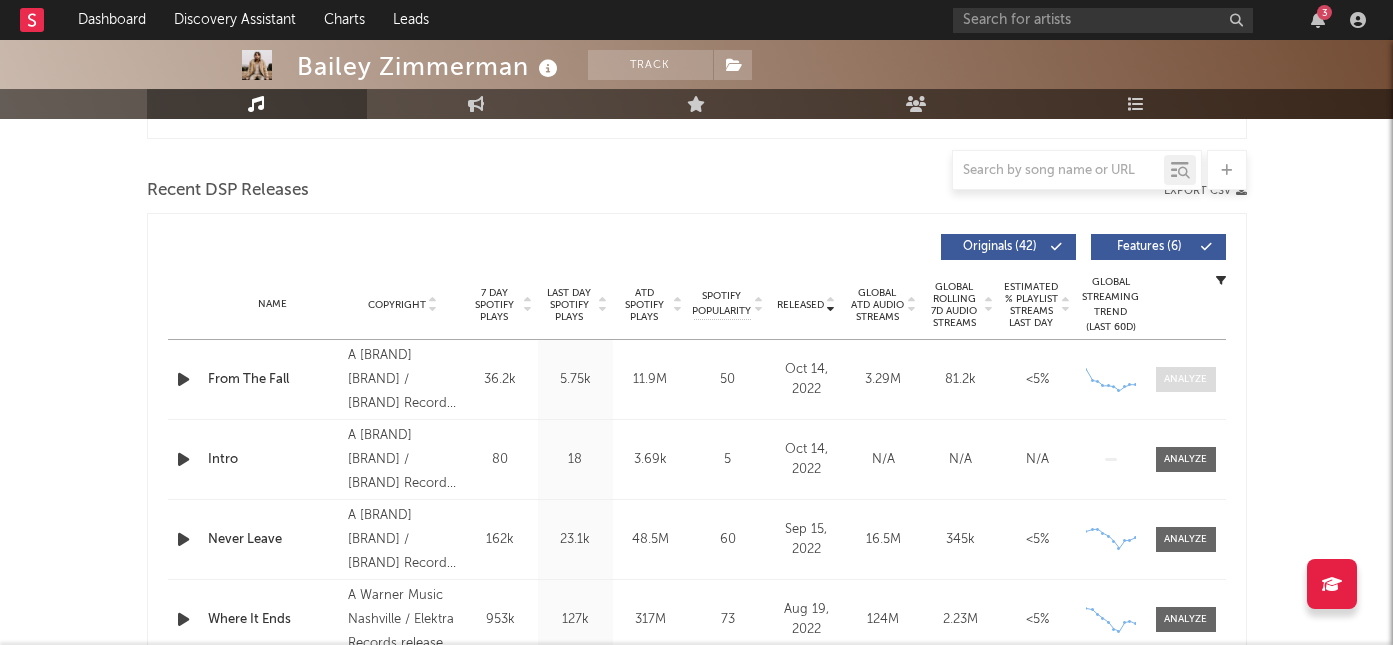 click at bounding box center (1185, 379) 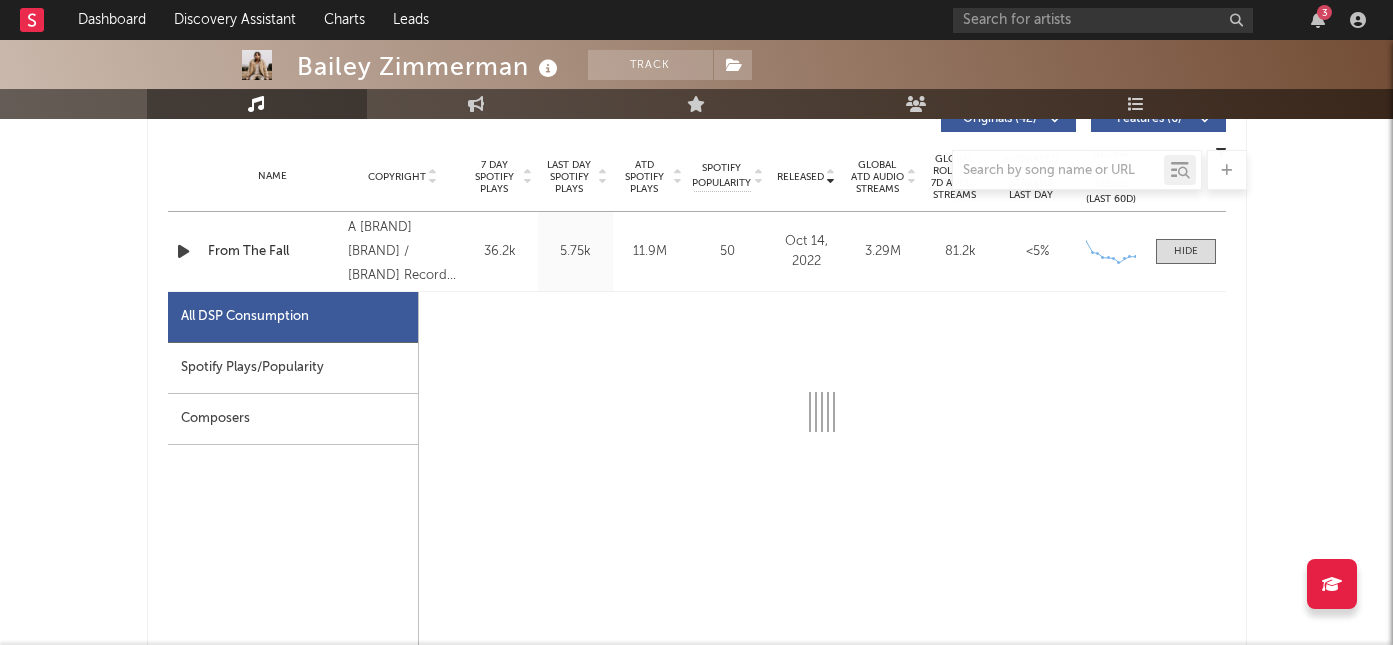 scroll, scrollTop: 861, scrollLeft: 0, axis: vertical 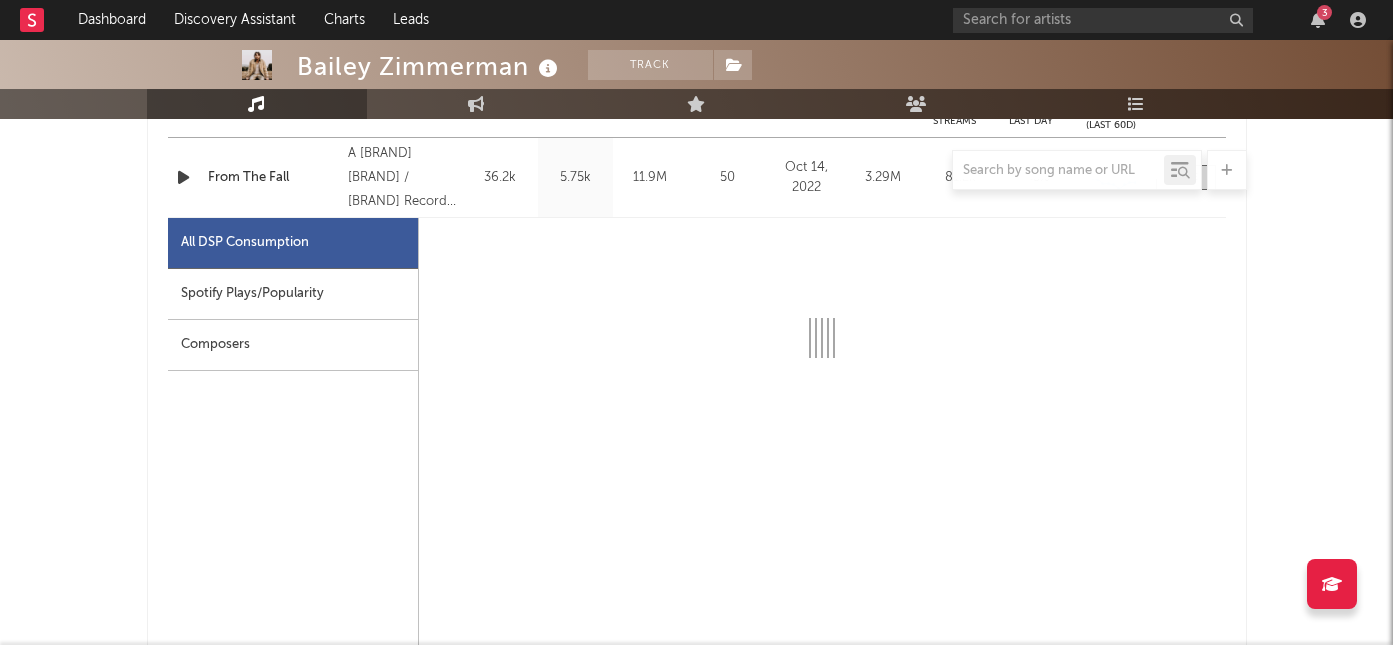 click on "Spotify Plays/Popularity" at bounding box center (293, 294) 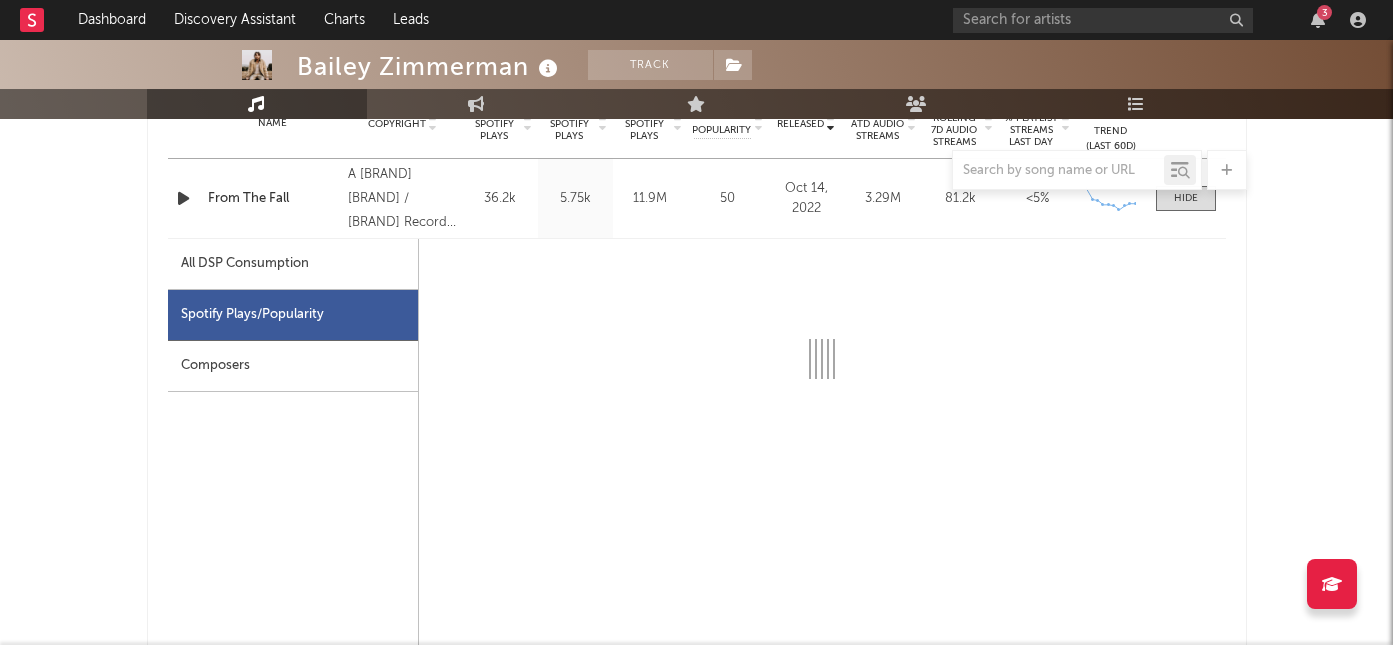 select on "6m" 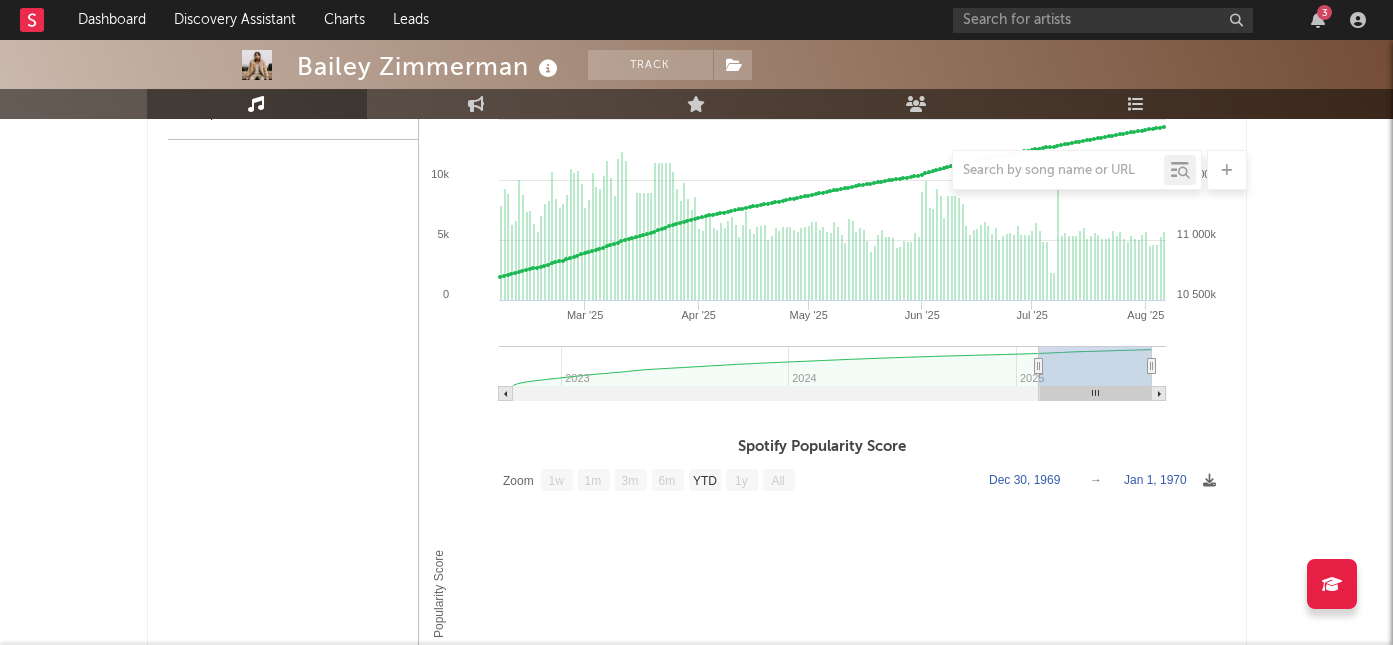 scroll, scrollTop: 1097, scrollLeft: 0, axis: vertical 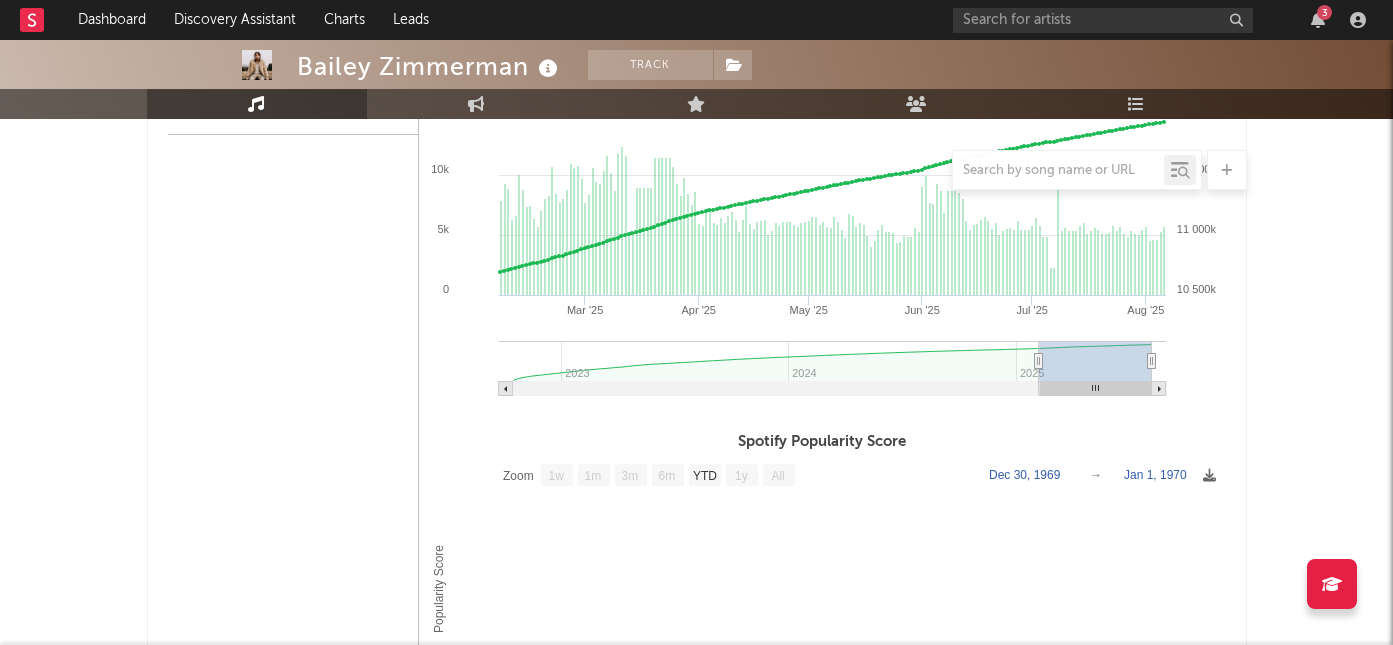 type on "2025-02-04" 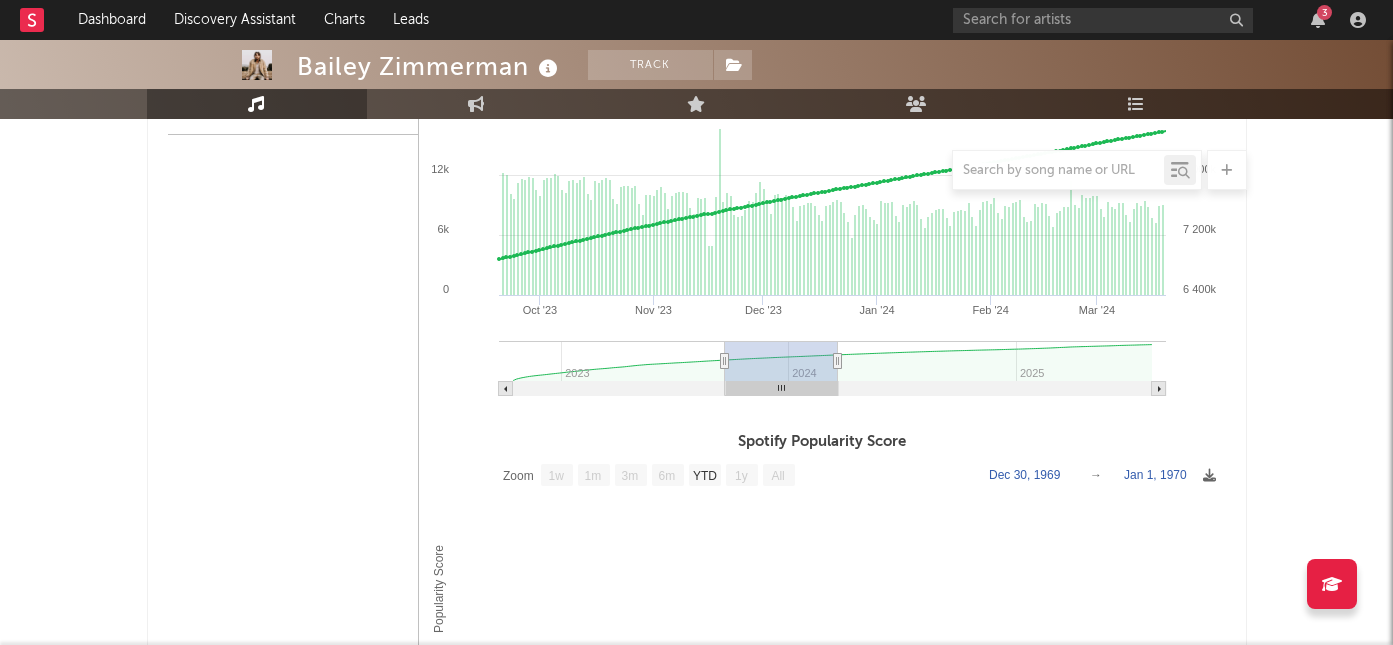 type on "2023-09-20" 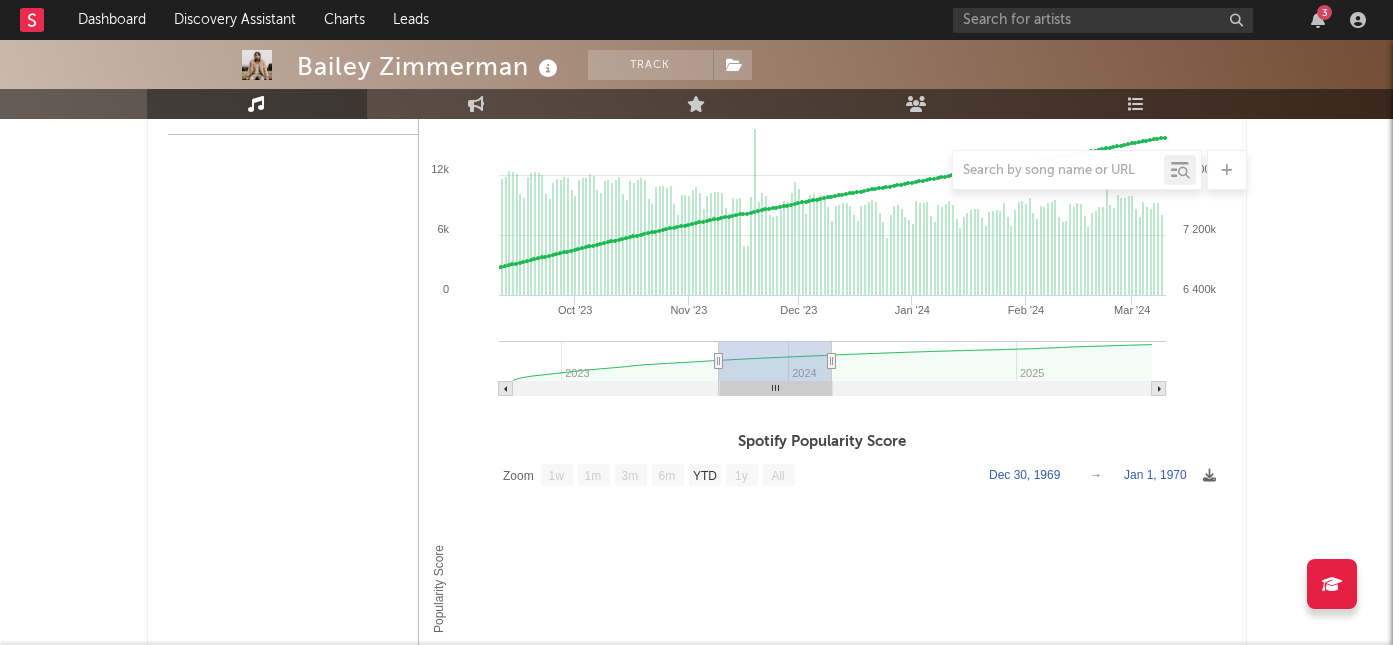 type on "2023-07-08" 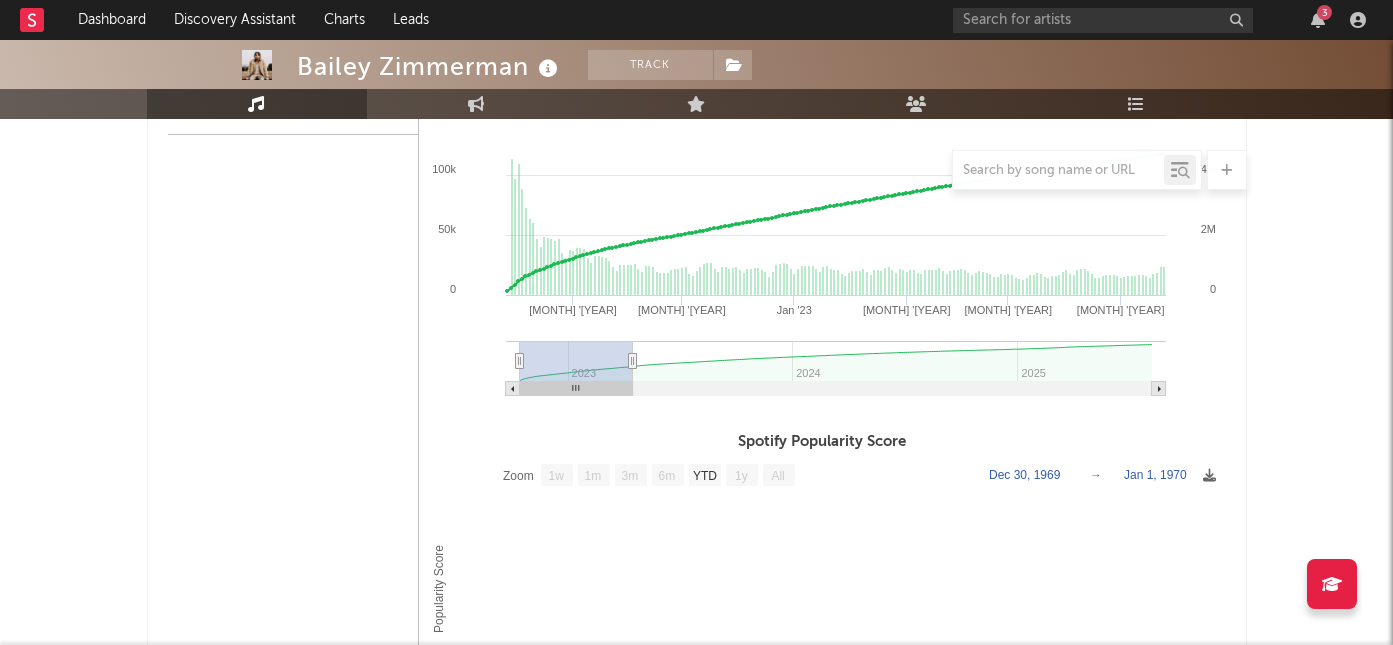 drag, startPoint x: 1117, startPoint y: 365, endPoint x: 517, endPoint y: 398, distance: 600.9068 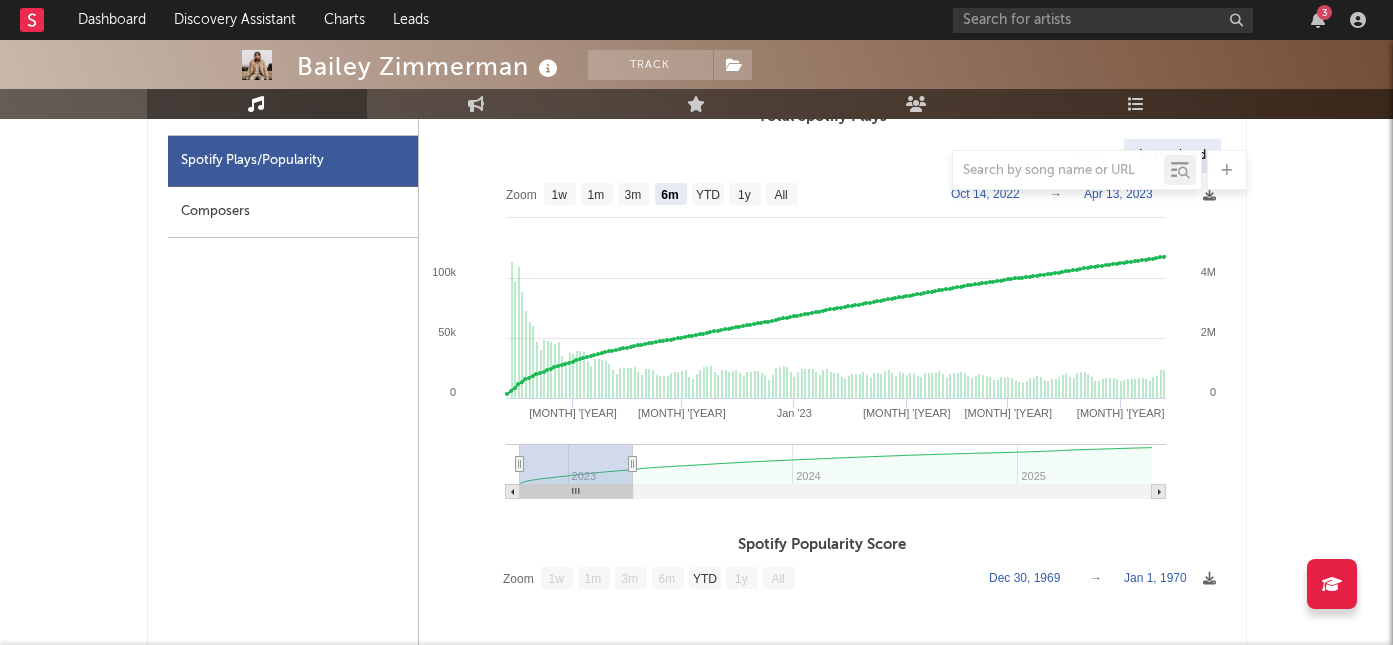 scroll, scrollTop: 965, scrollLeft: 0, axis: vertical 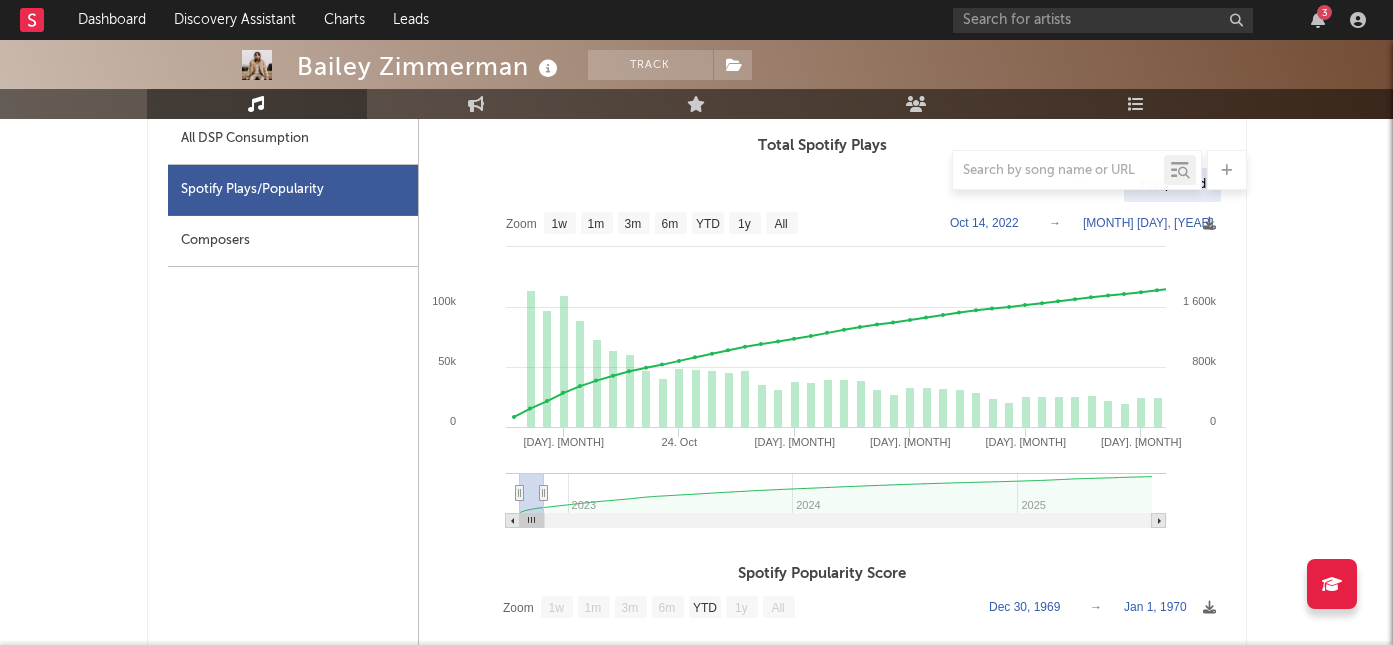 type on "[DATE]" 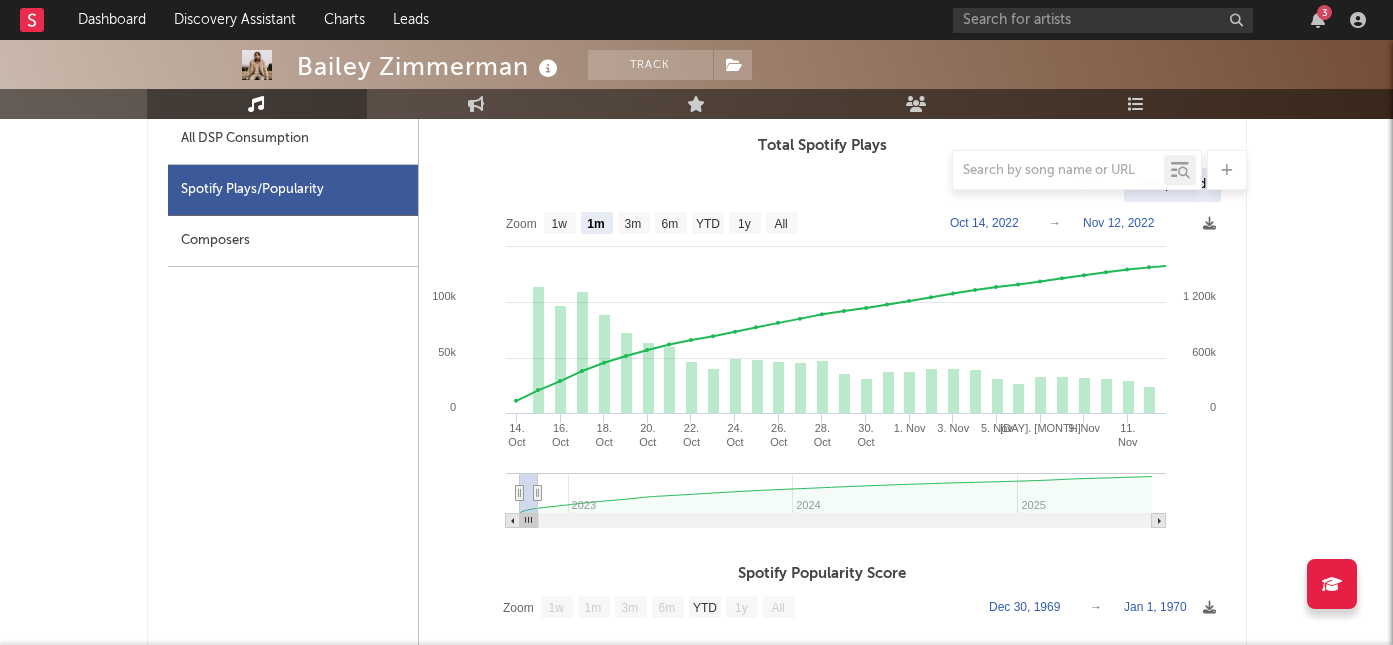type on "2022-10-28" 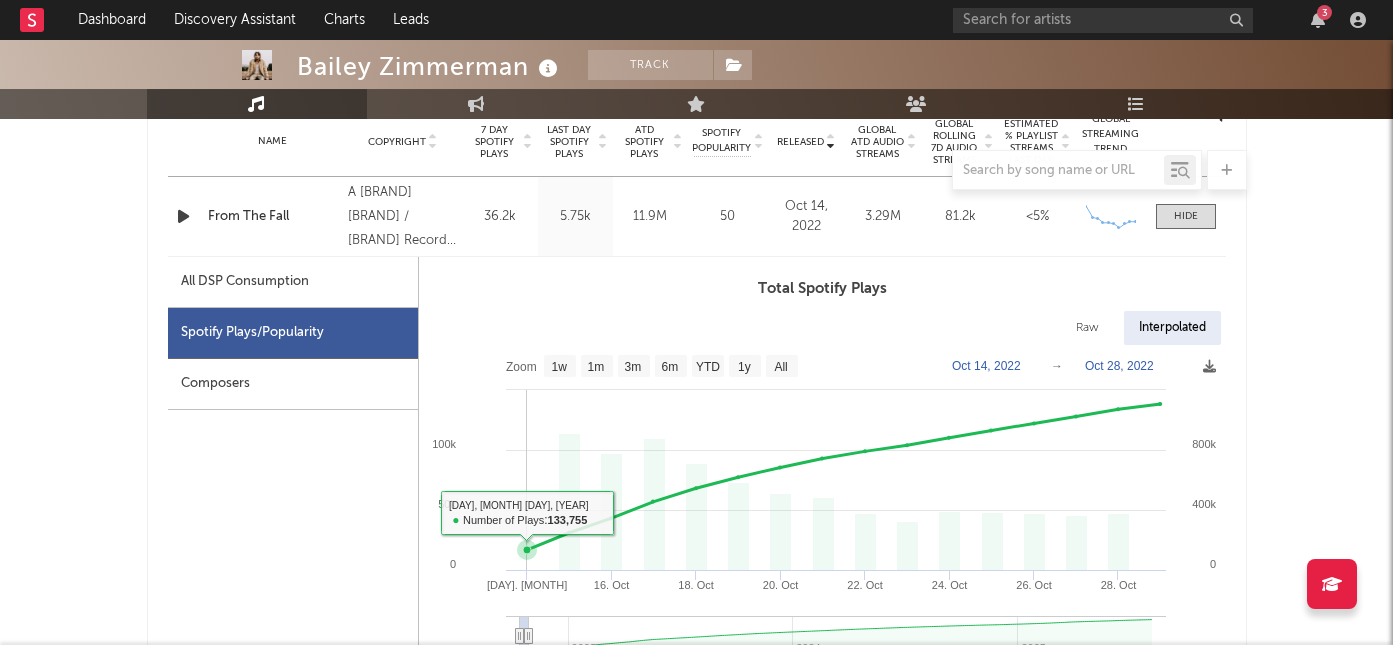 scroll, scrollTop: 721, scrollLeft: 0, axis: vertical 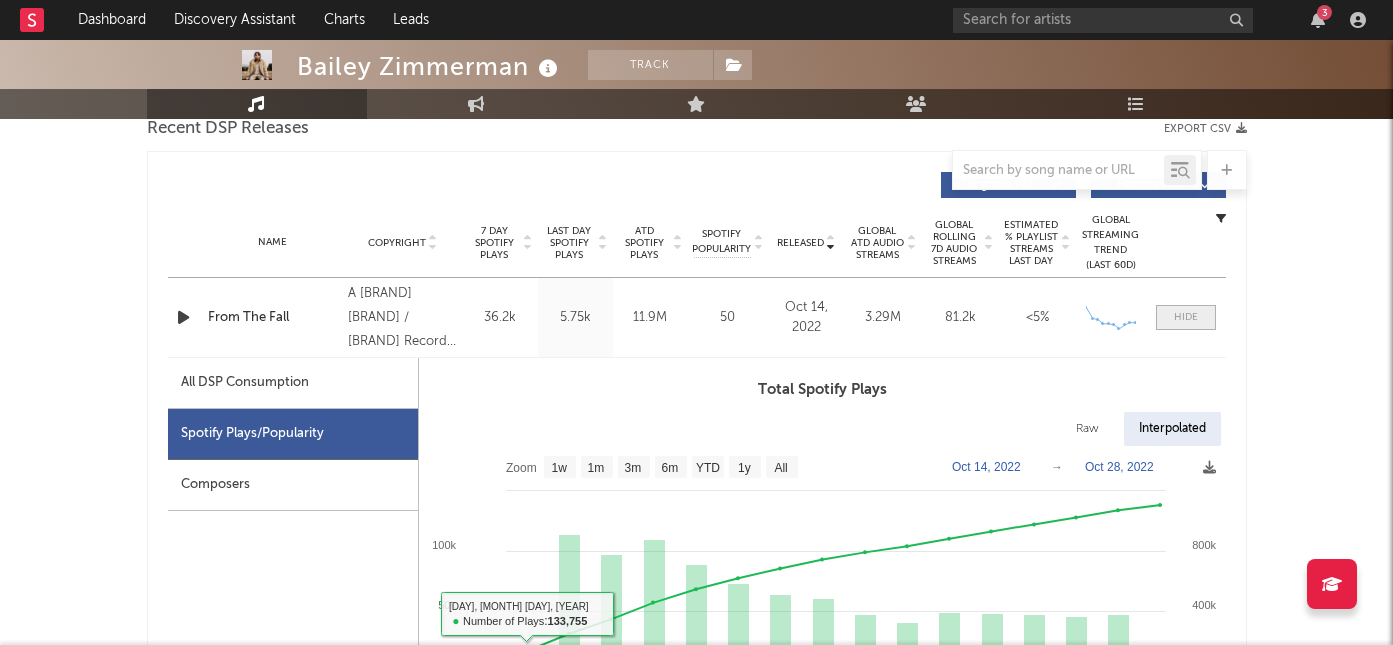 click at bounding box center [1186, 317] 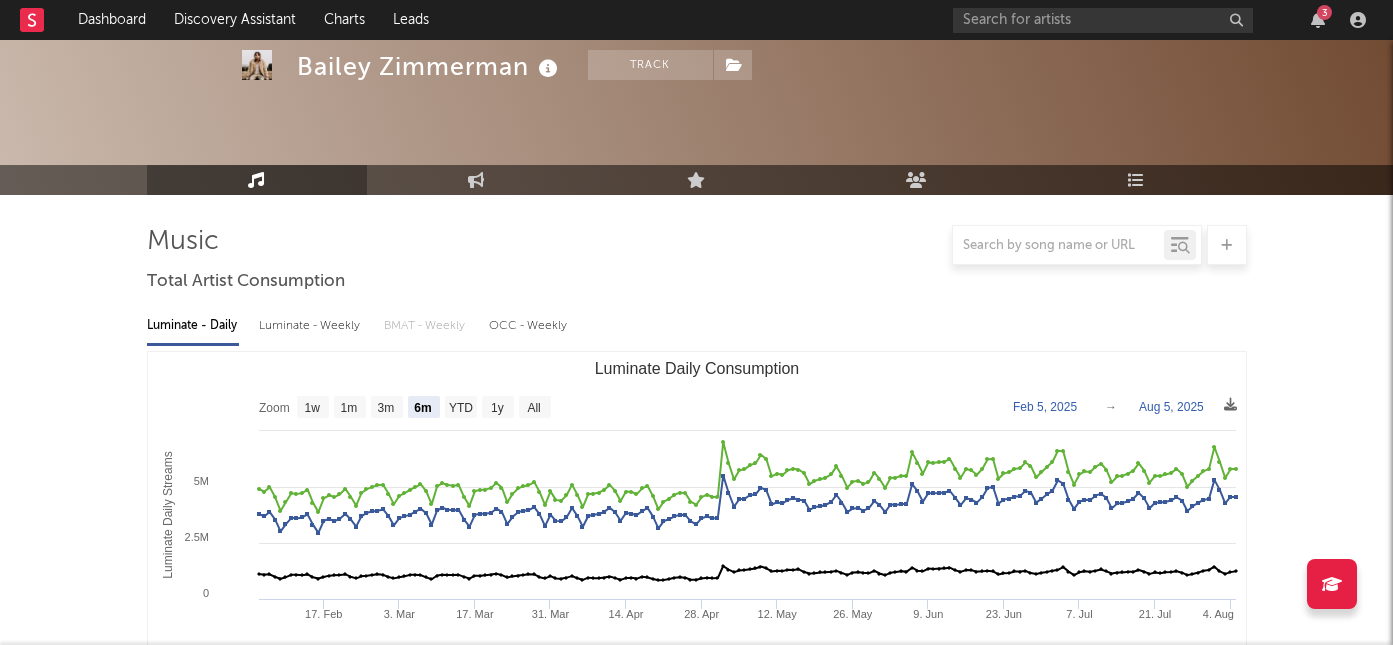scroll, scrollTop: 0, scrollLeft: 0, axis: both 